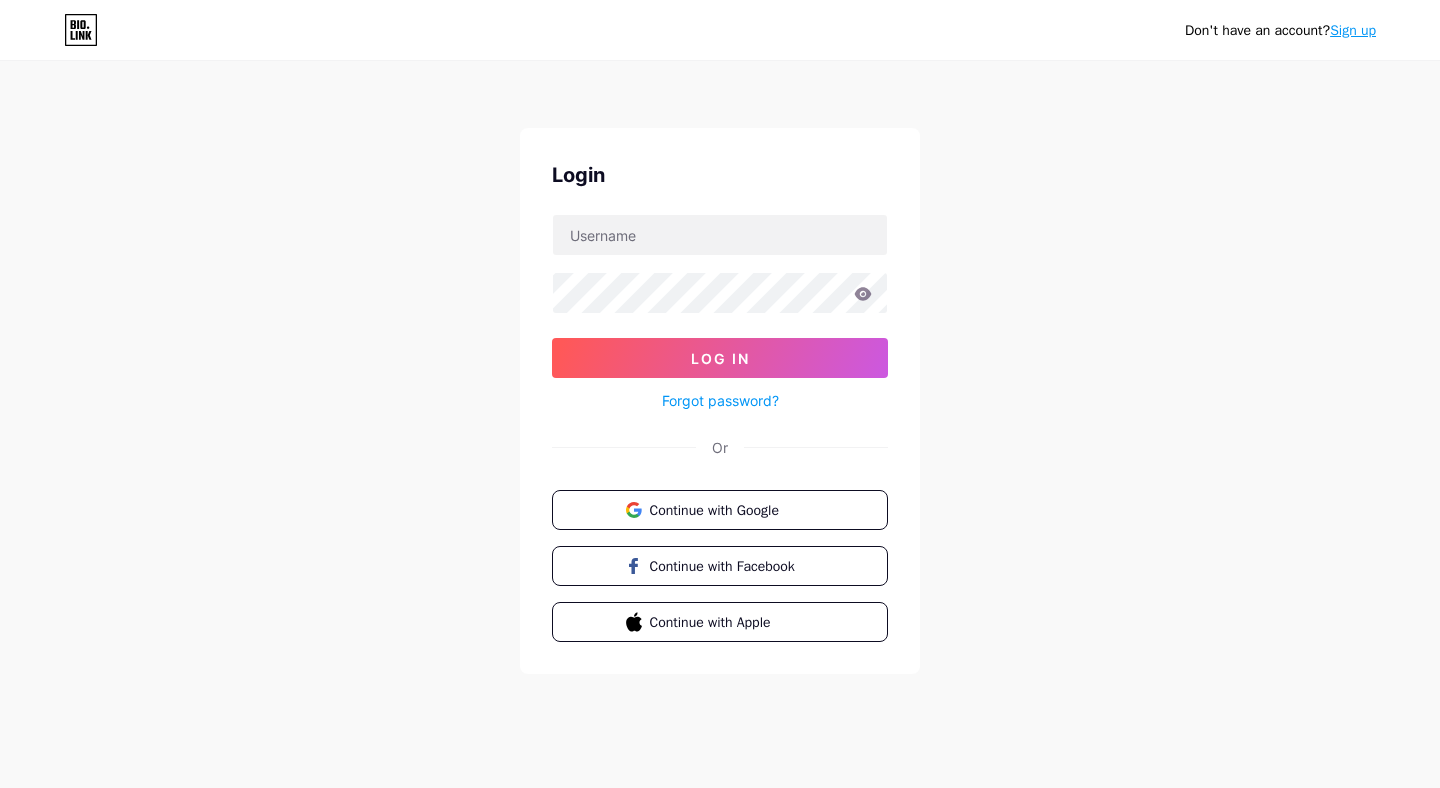 scroll, scrollTop: 0, scrollLeft: 0, axis: both 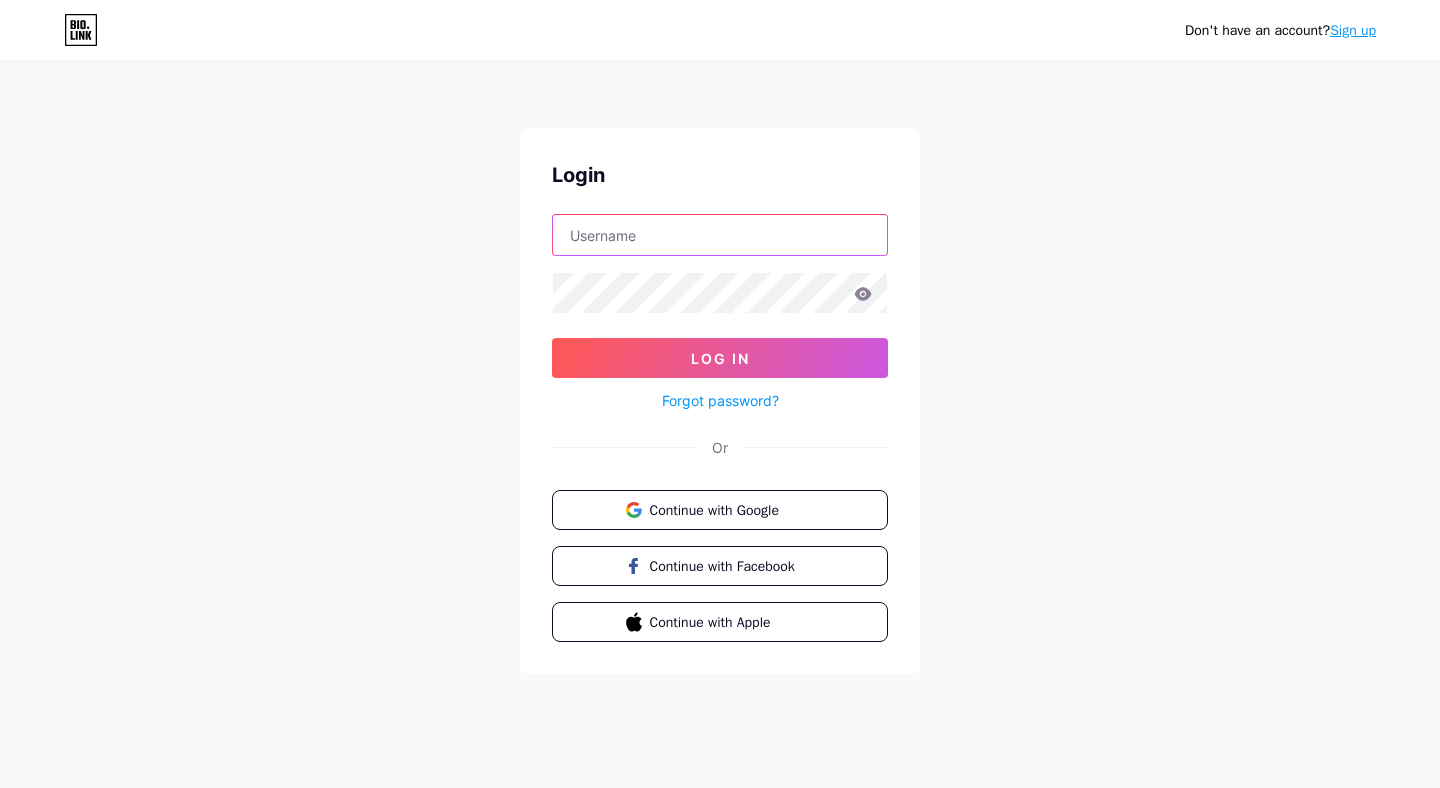 click at bounding box center [720, 235] 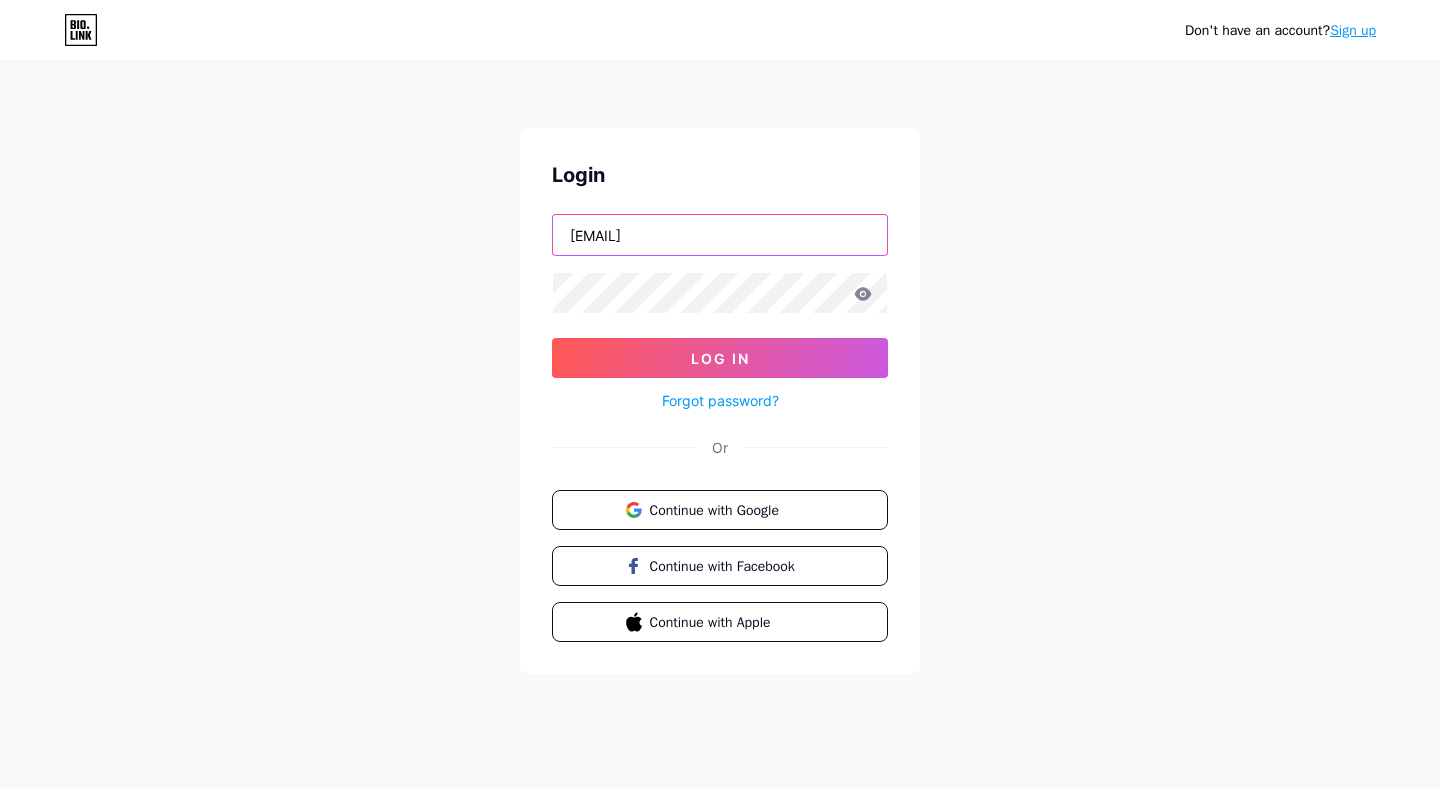 type on "[EMAIL]" 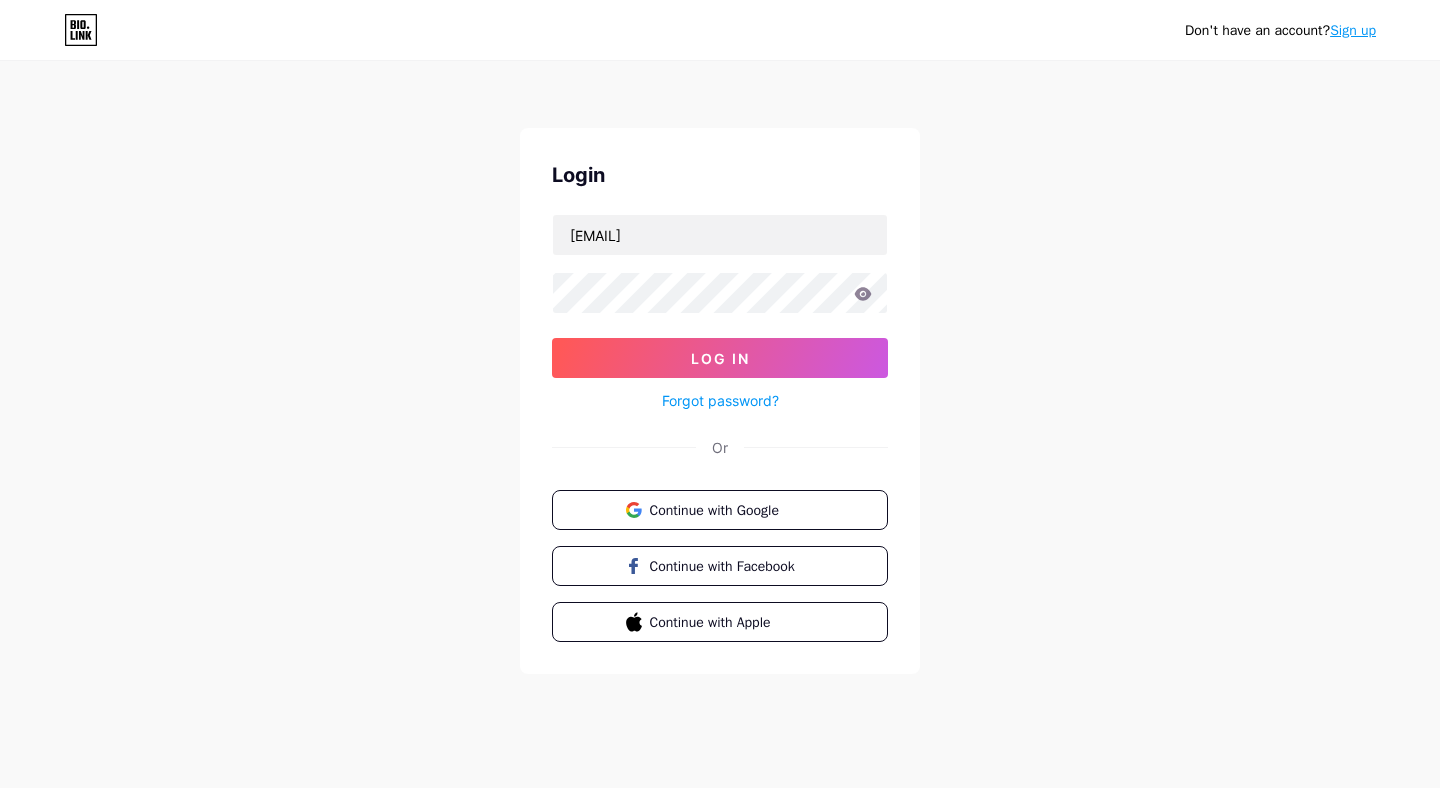 click on "Don't have an account?  Sign up   Login     benoit.rebecca777@gmail.com               Log In
Forgot password?
Or       Continue with Google     Continue with Facebook
Continue with Apple" at bounding box center [720, 369] 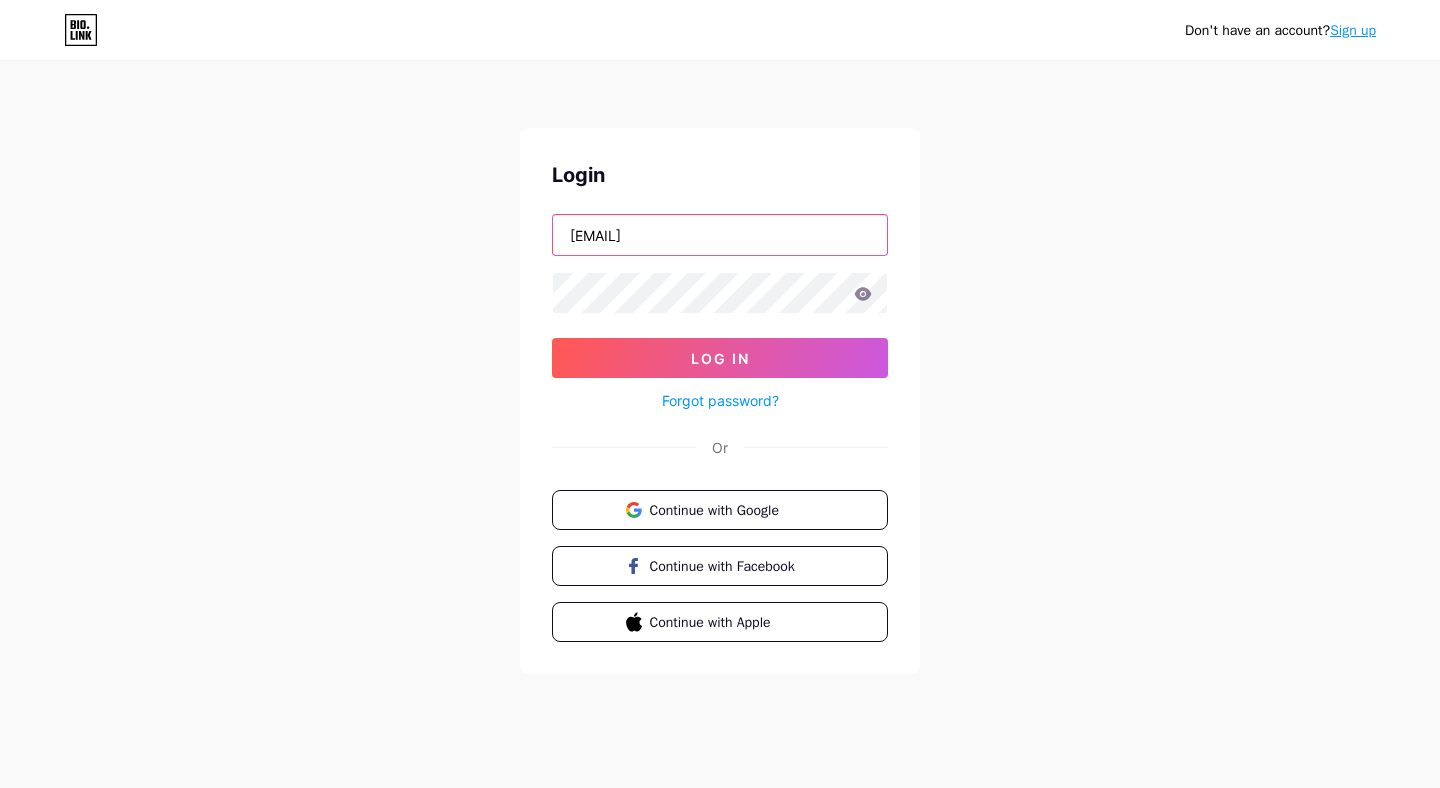 drag, startPoint x: 810, startPoint y: 233, endPoint x: 504, endPoint y: 230, distance: 306.0147 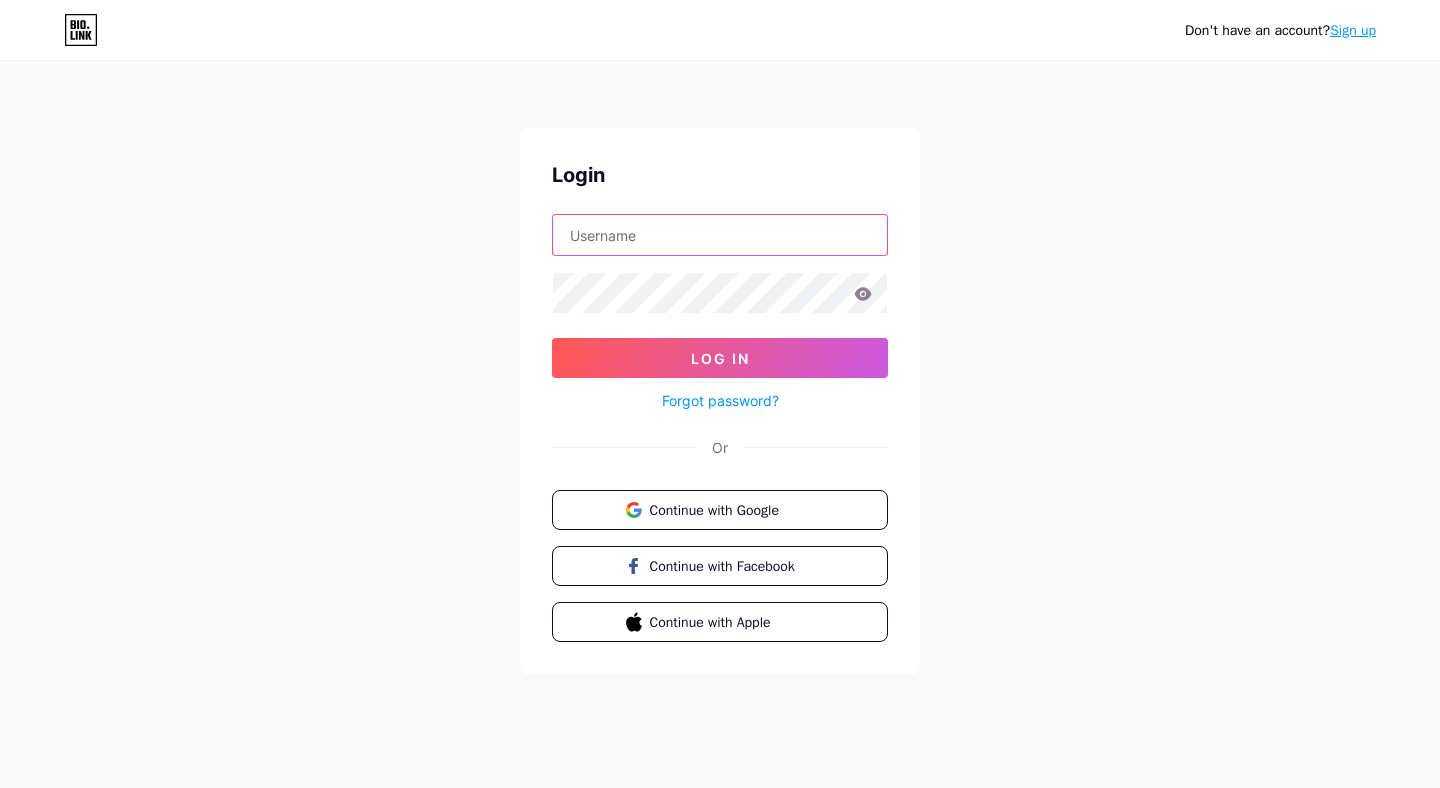 paste on "[USERNAME]@[DOMAIN]" 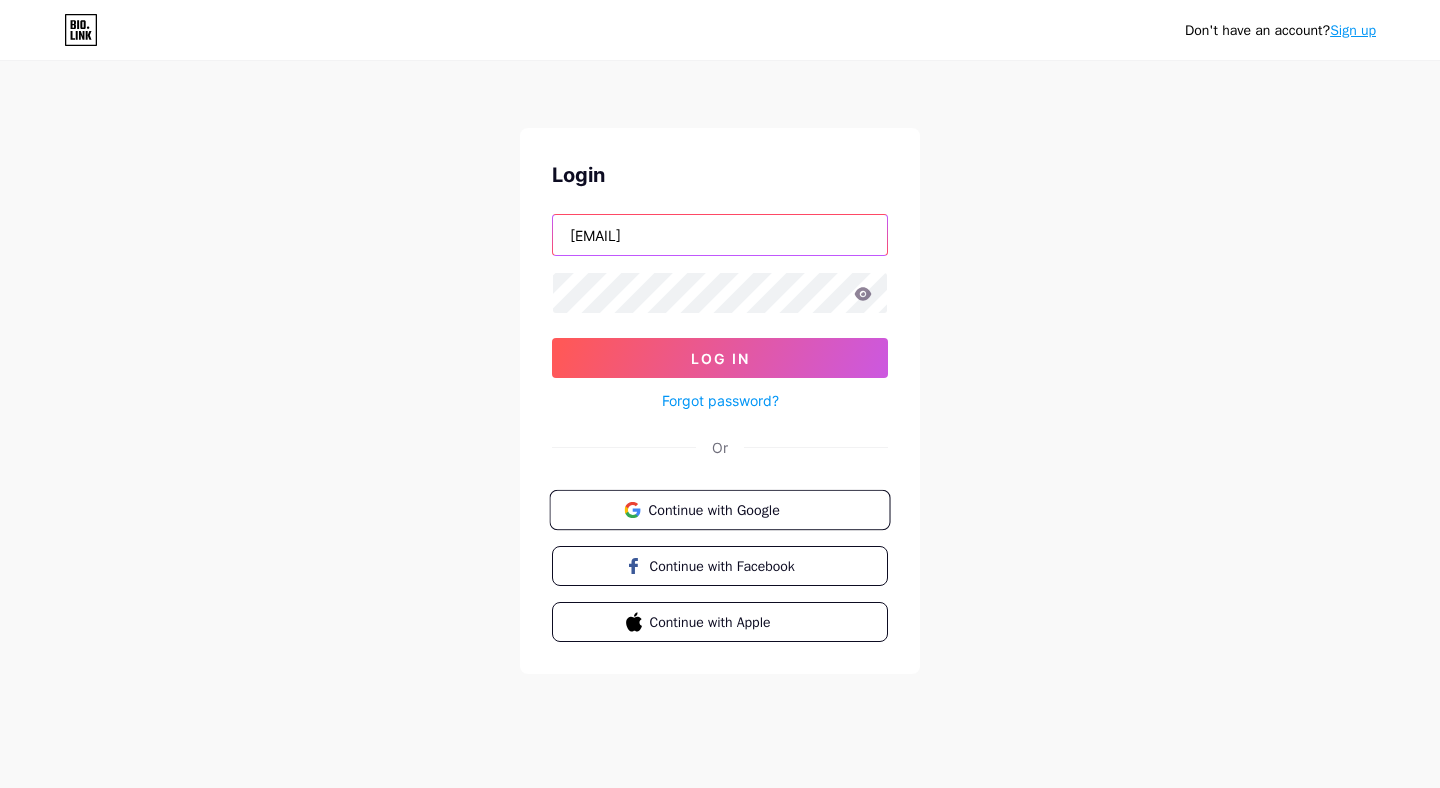 type on "[USERNAME]@[DOMAIN]" 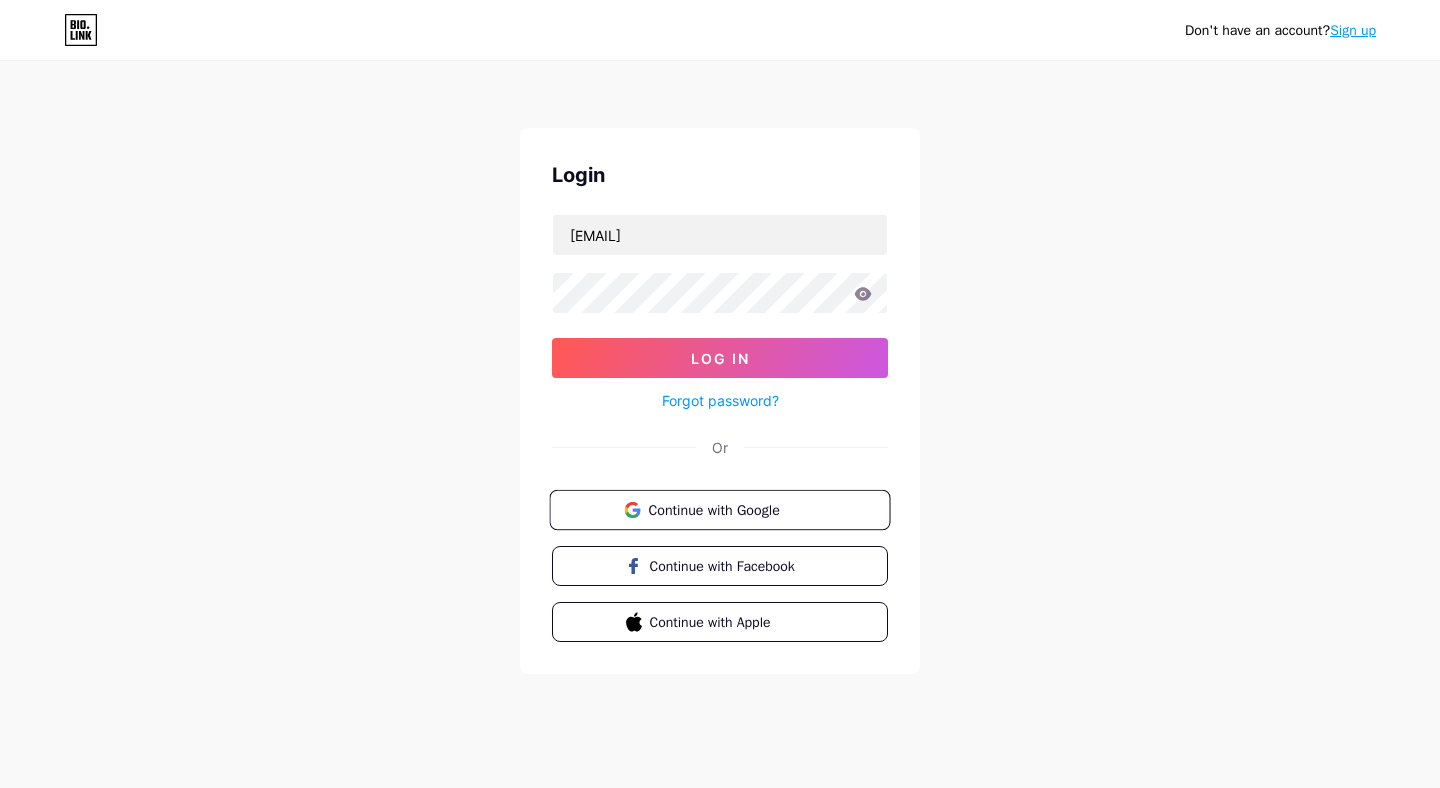 click on "Continue with Google" at bounding box center (731, 509) 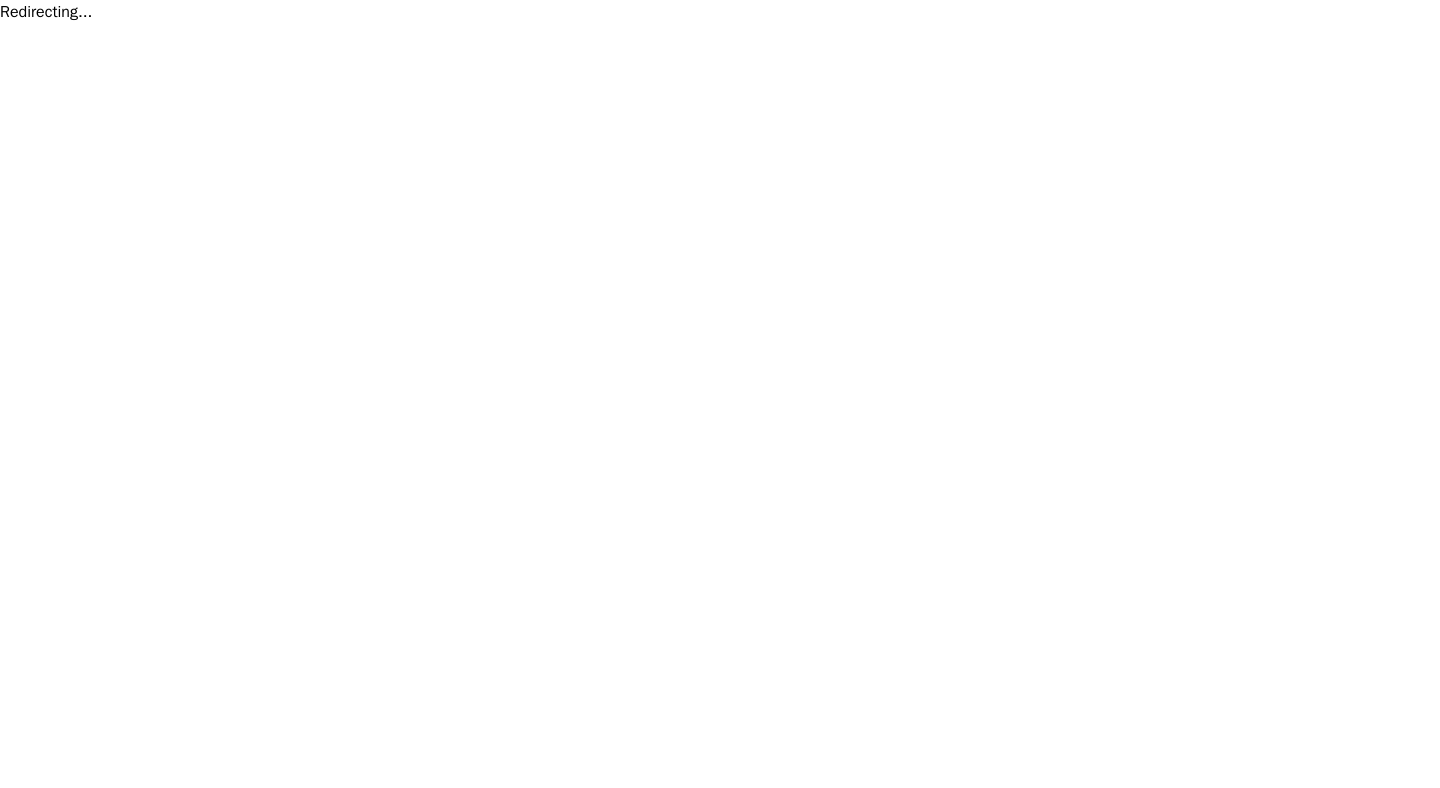 scroll, scrollTop: 0, scrollLeft: 0, axis: both 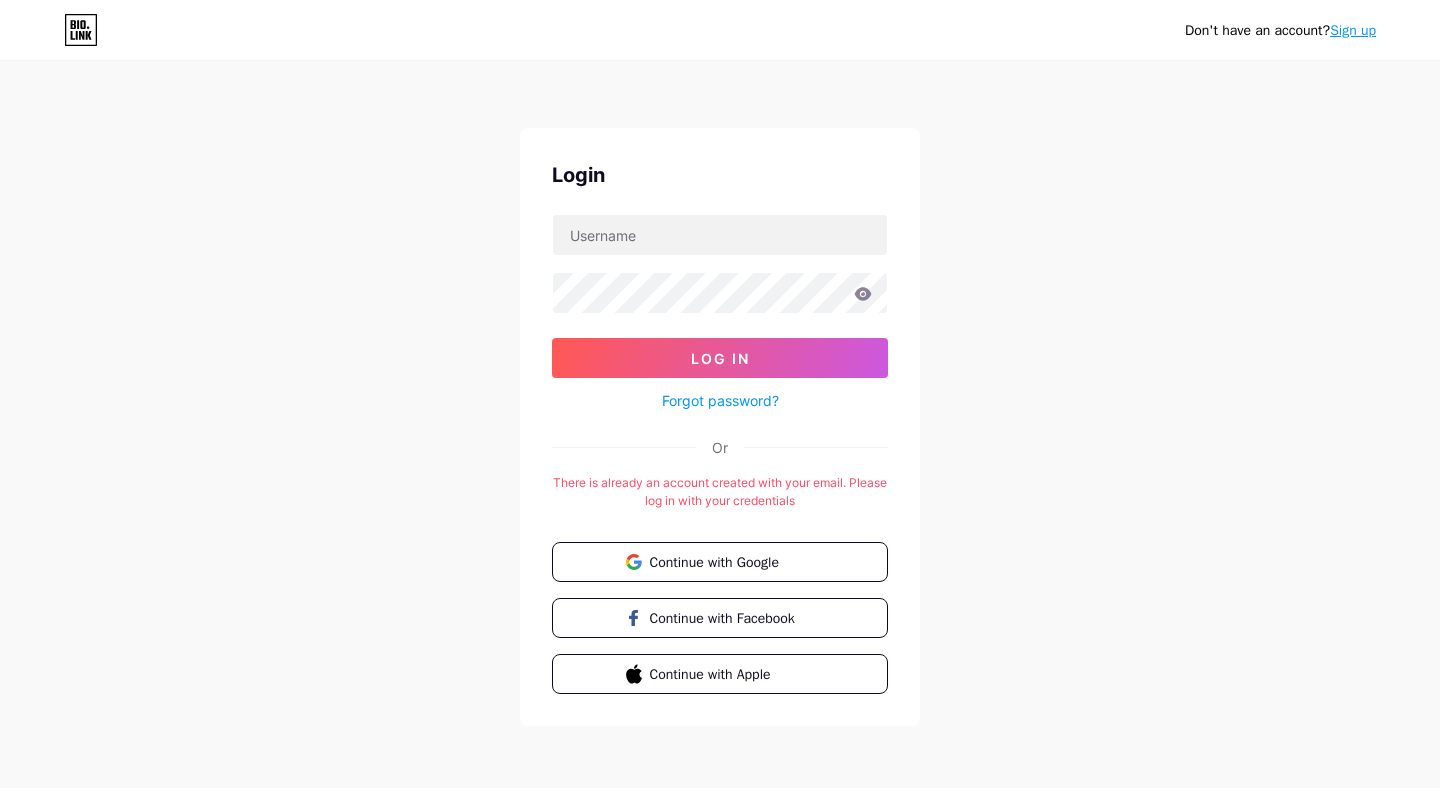 click on "Forgot password?" at bounding box center (720, 400) 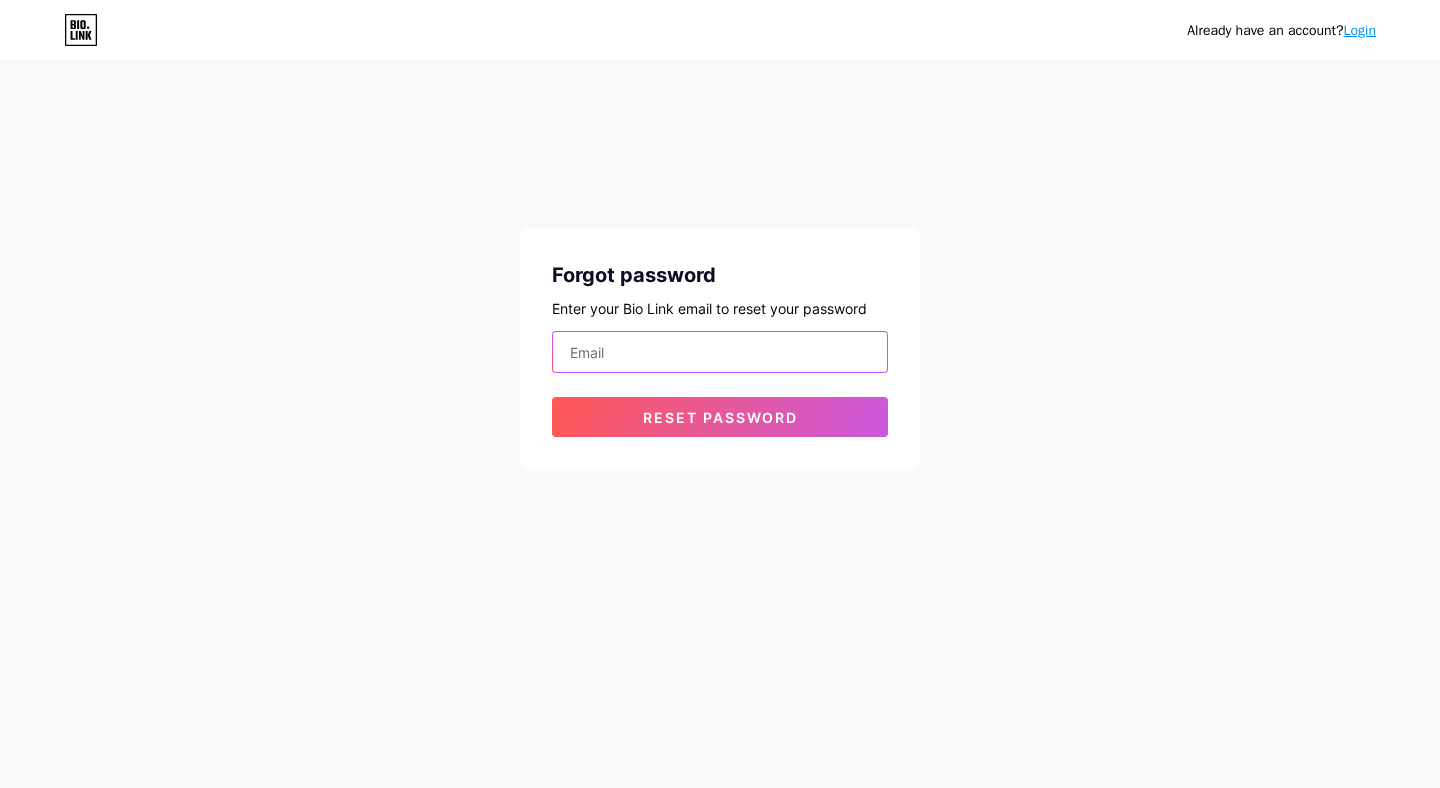 click at bounding box center (720, 352) 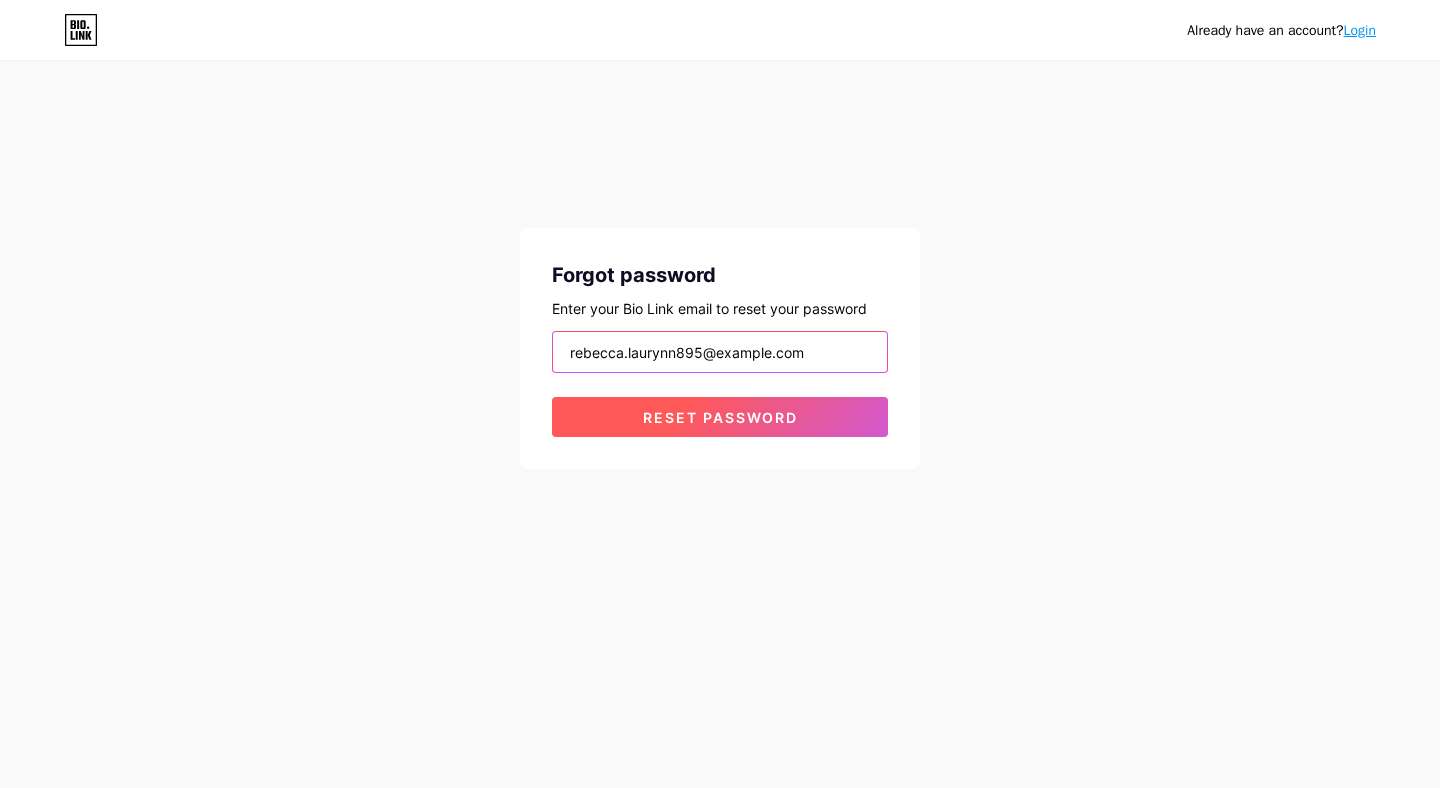 type on "[EMAIL]" 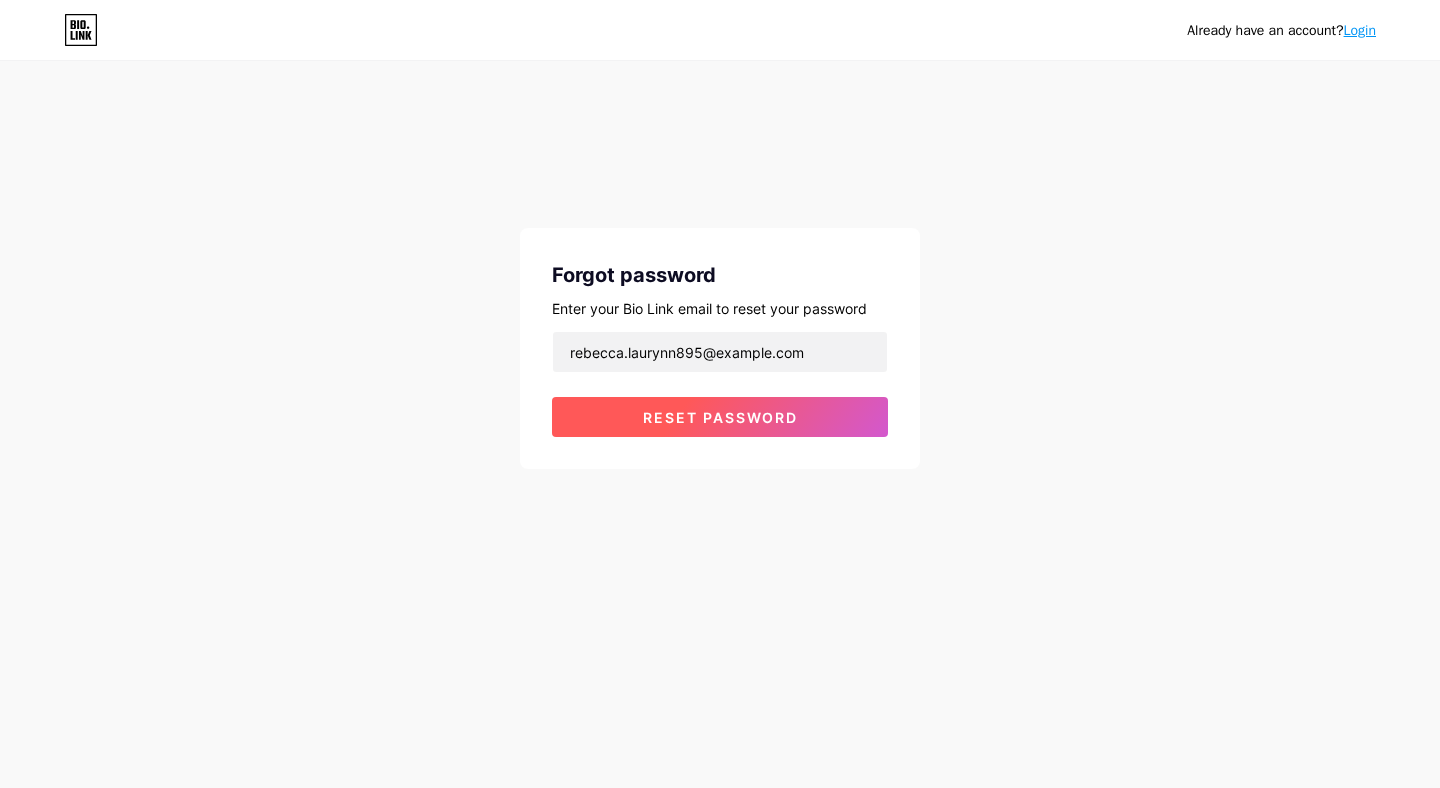 click on "Reset password" at bounding box center (720, 417) 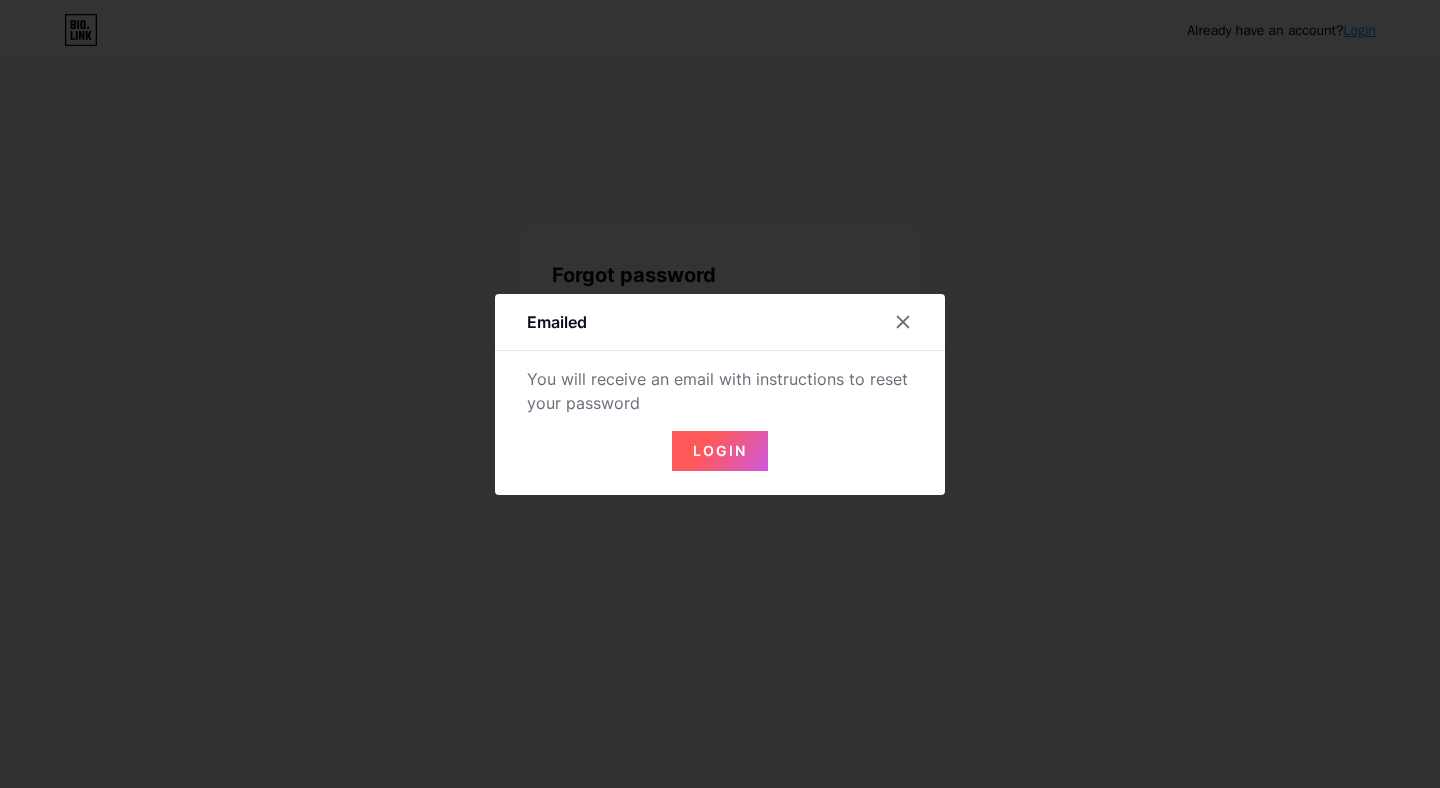 click on "Login" at bounding box center [720, 450] 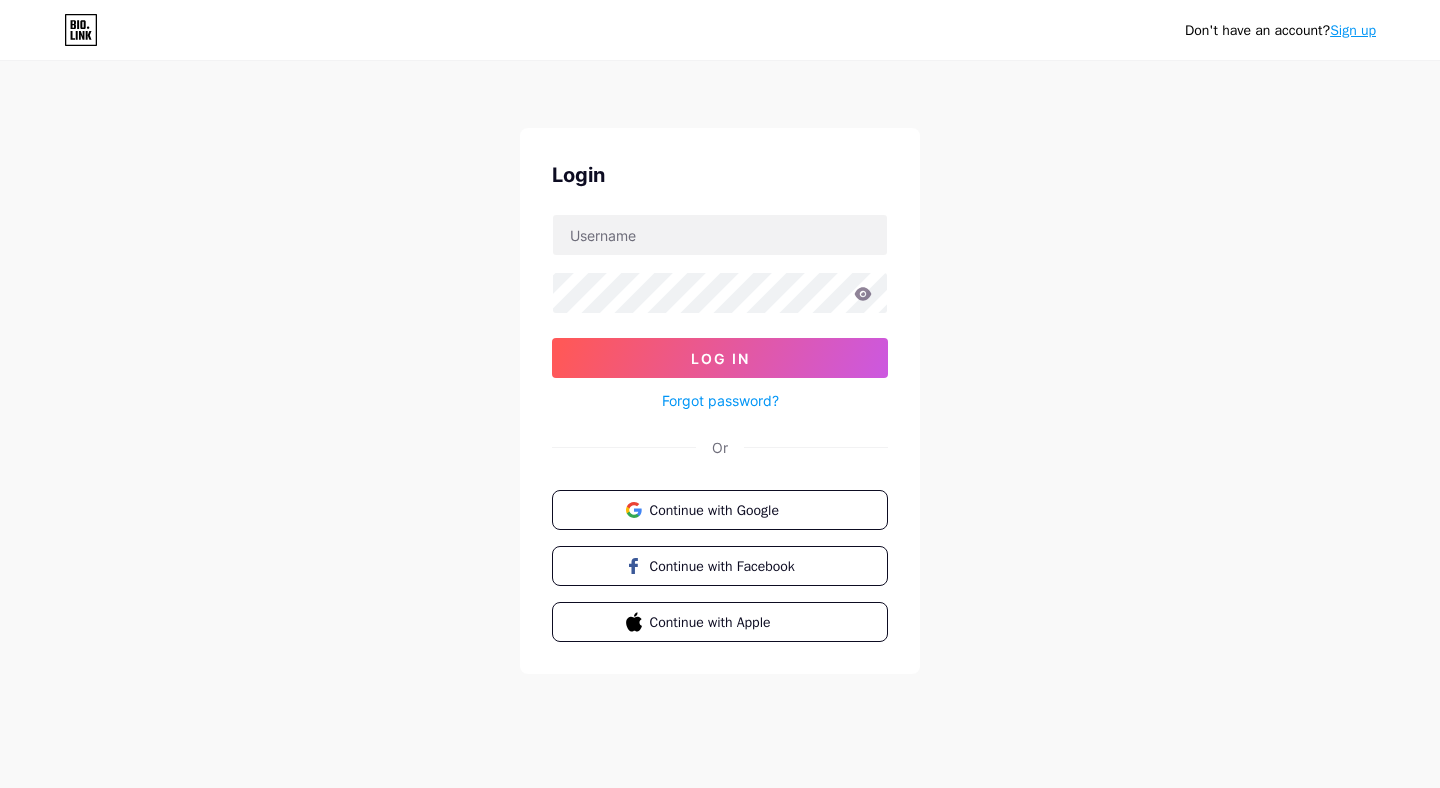 scroll, scrollTop: 0, scrollLeft: 0, axis: both 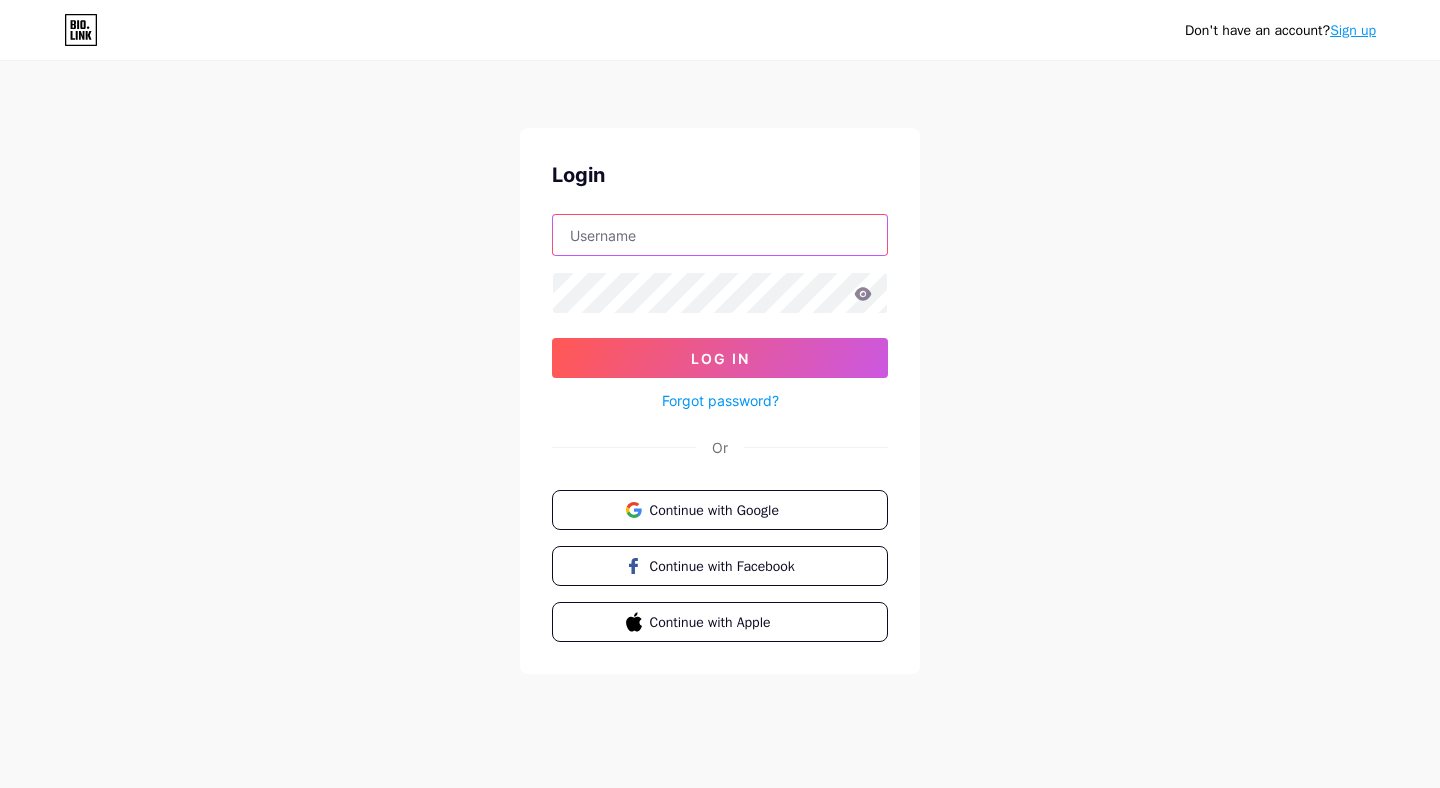 click at bounding box center (720, 235) 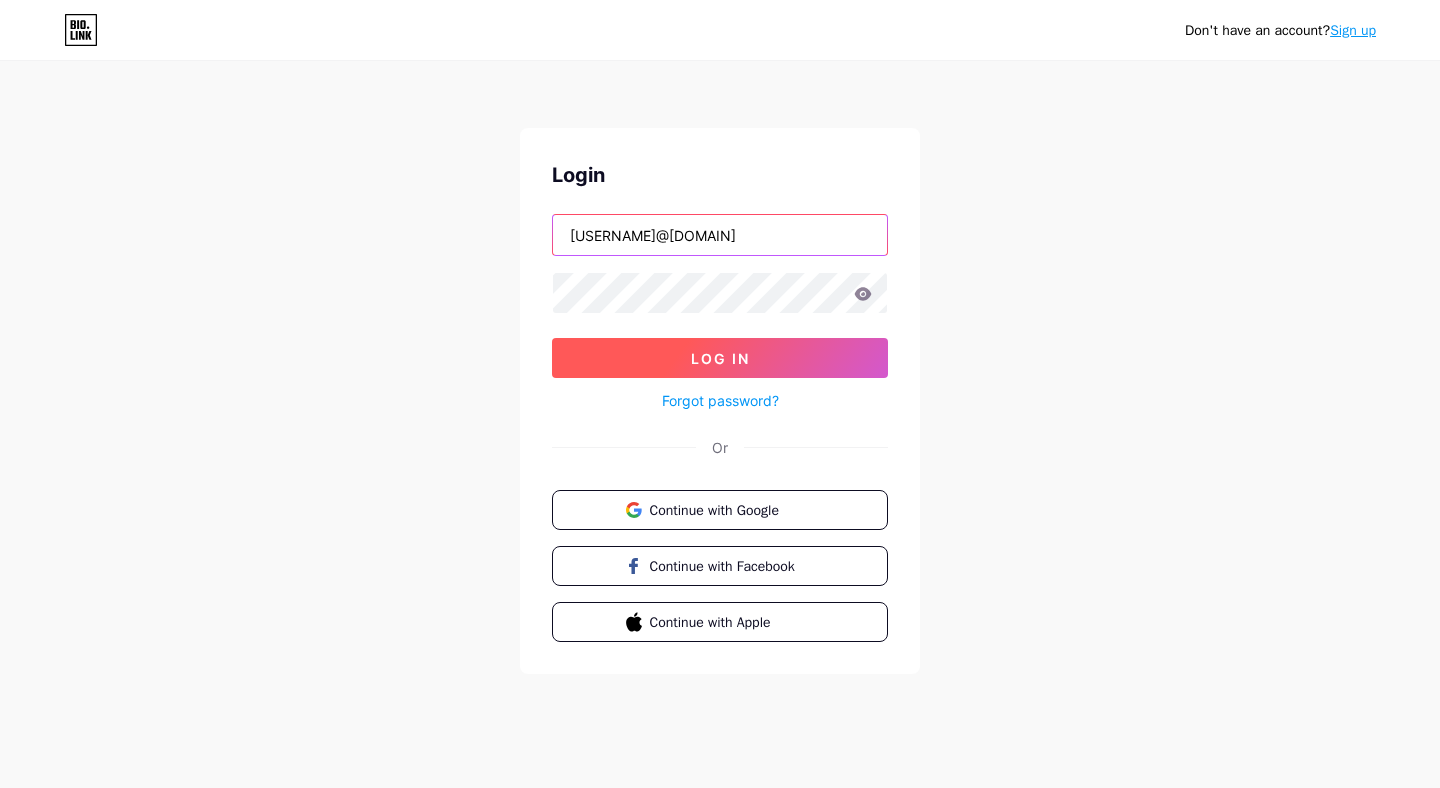 type on "[USERNAME]@[DOMAIN]" 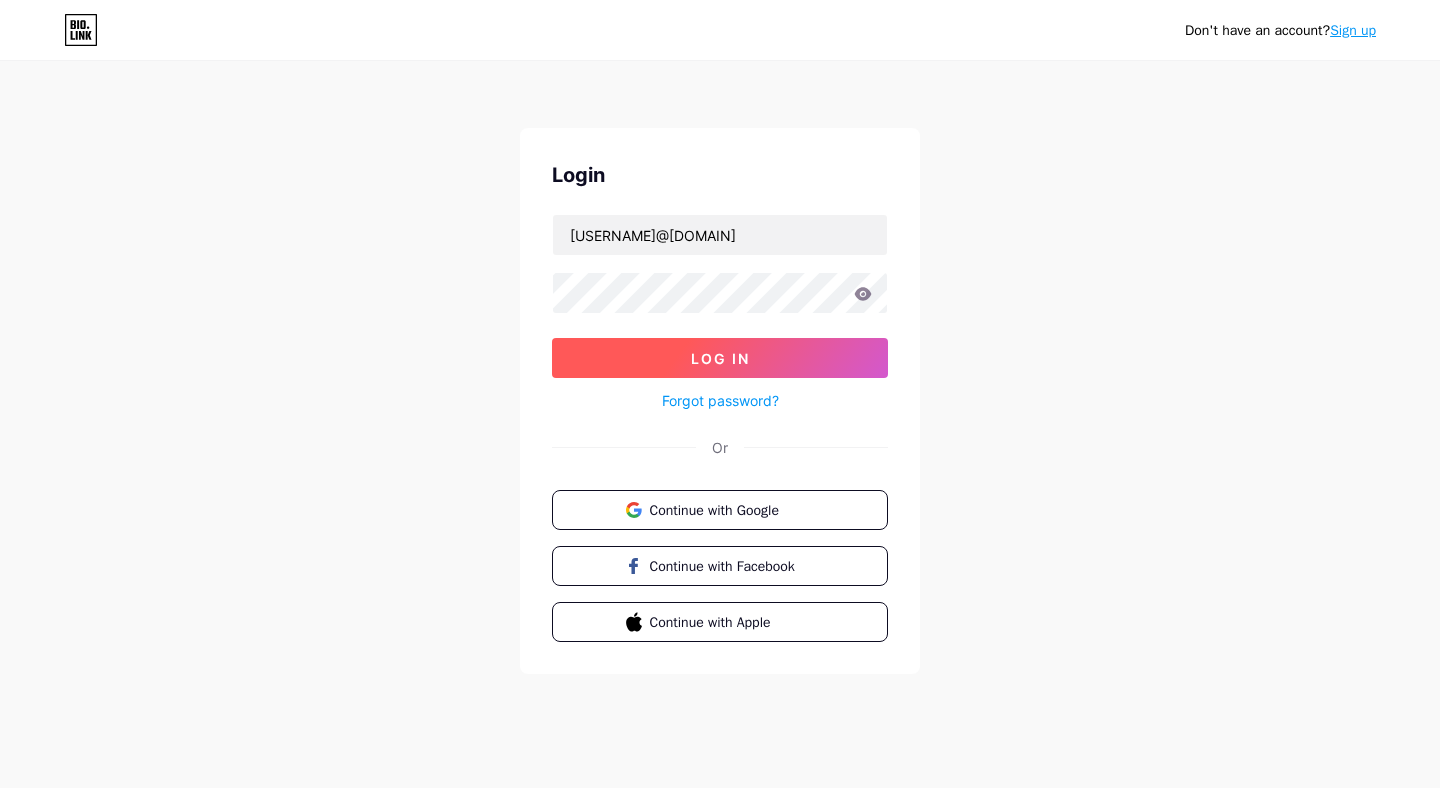 click on "Log In" at bounding box center (720, 358) 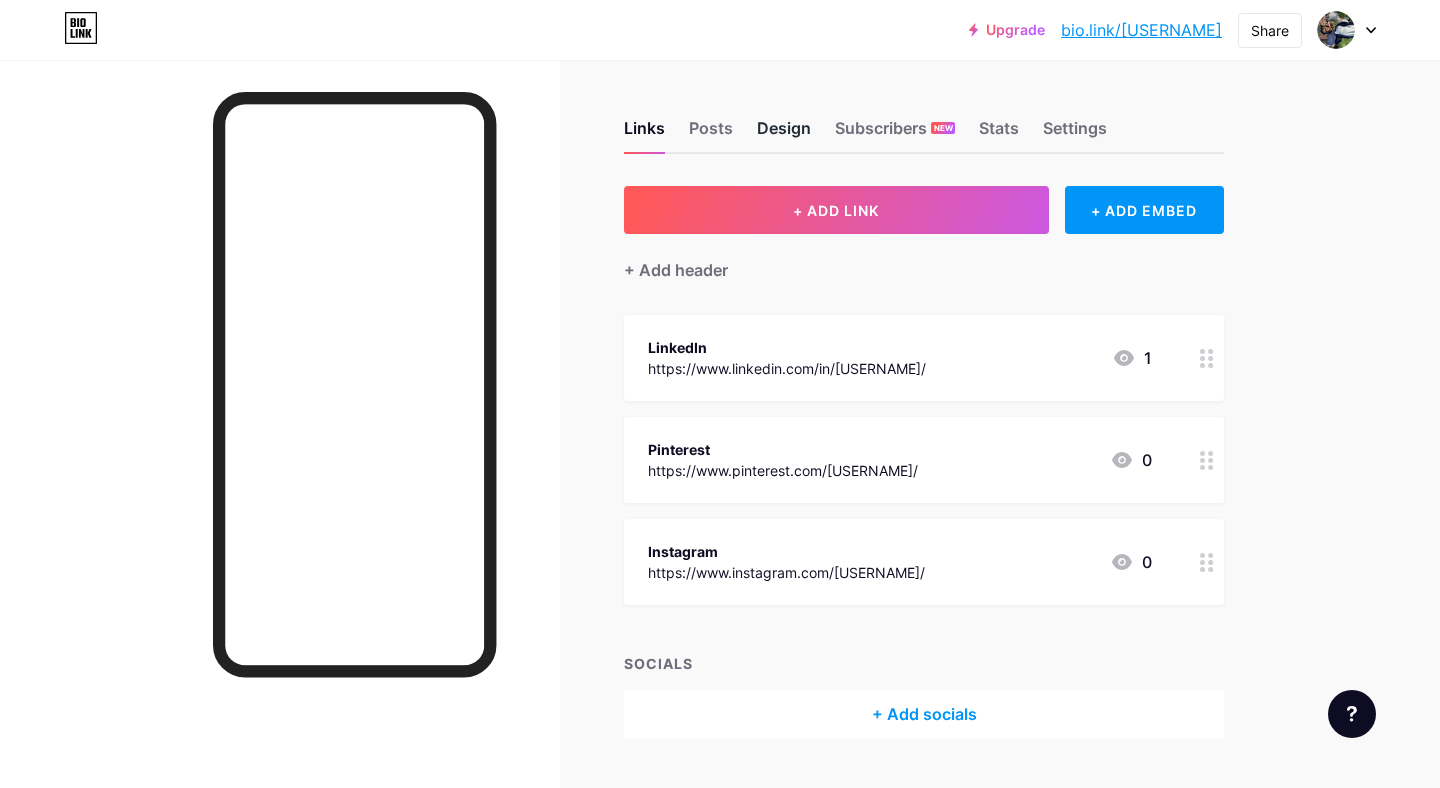 click on "Design" at bounding box center (784, 134) 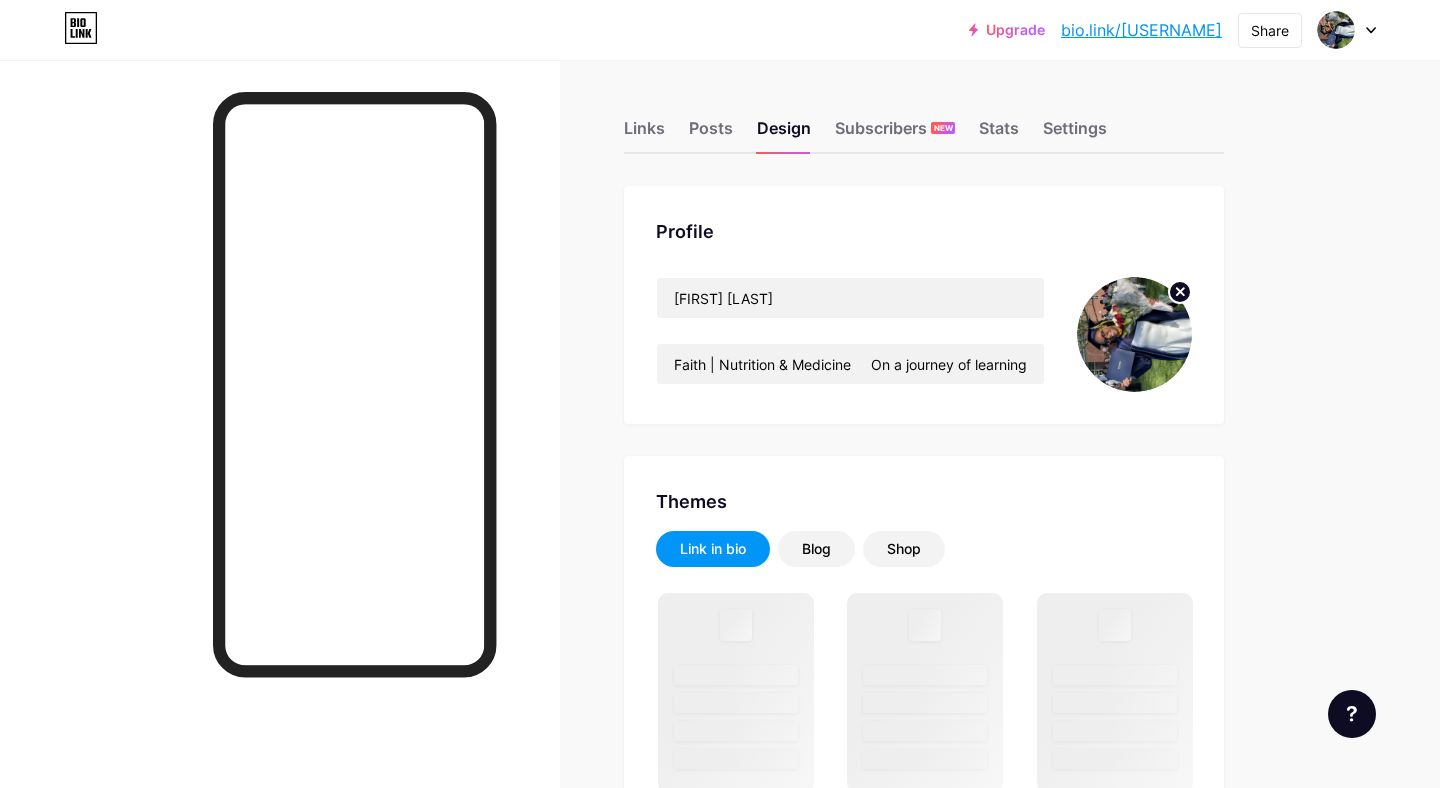 click 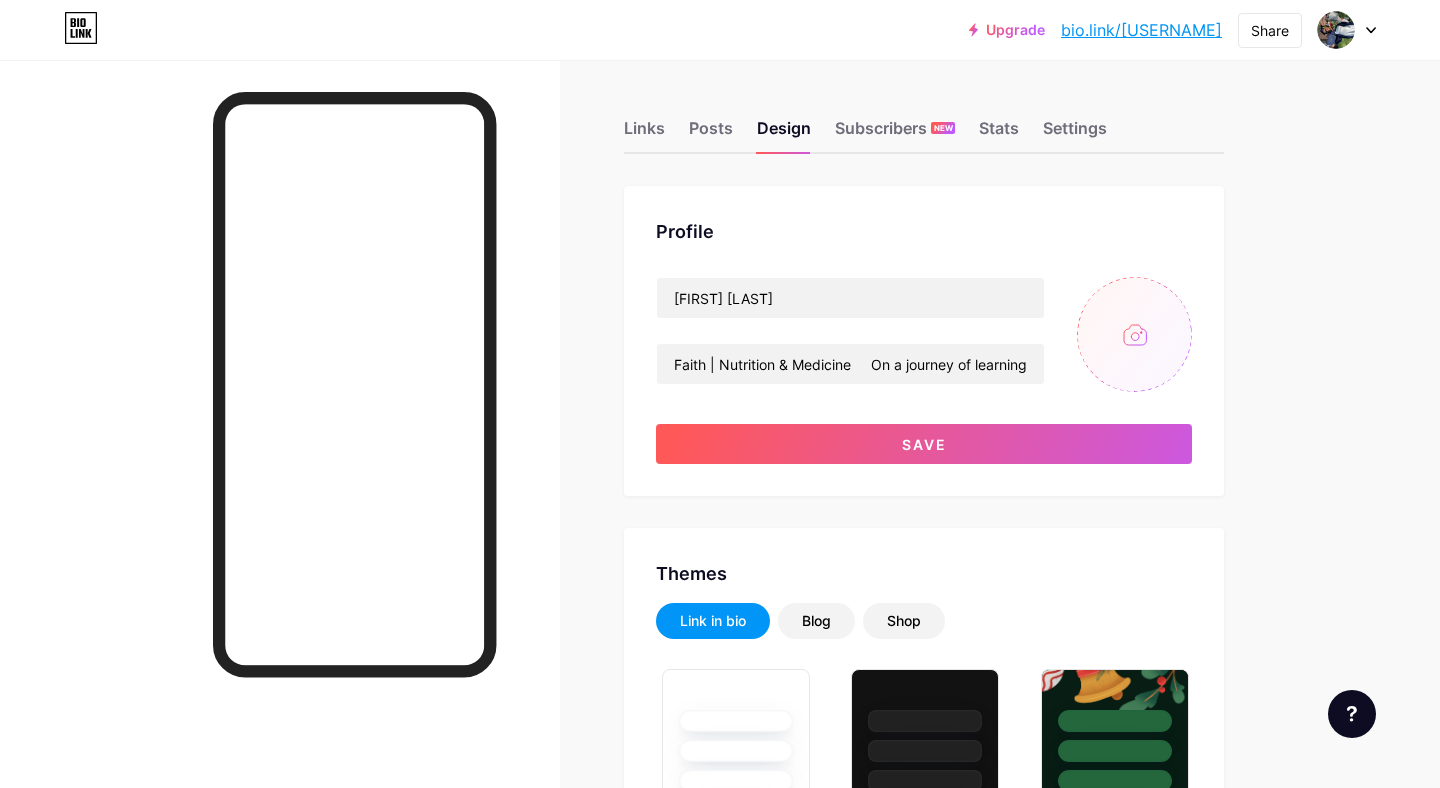 click at bounding box center (1134, 334) 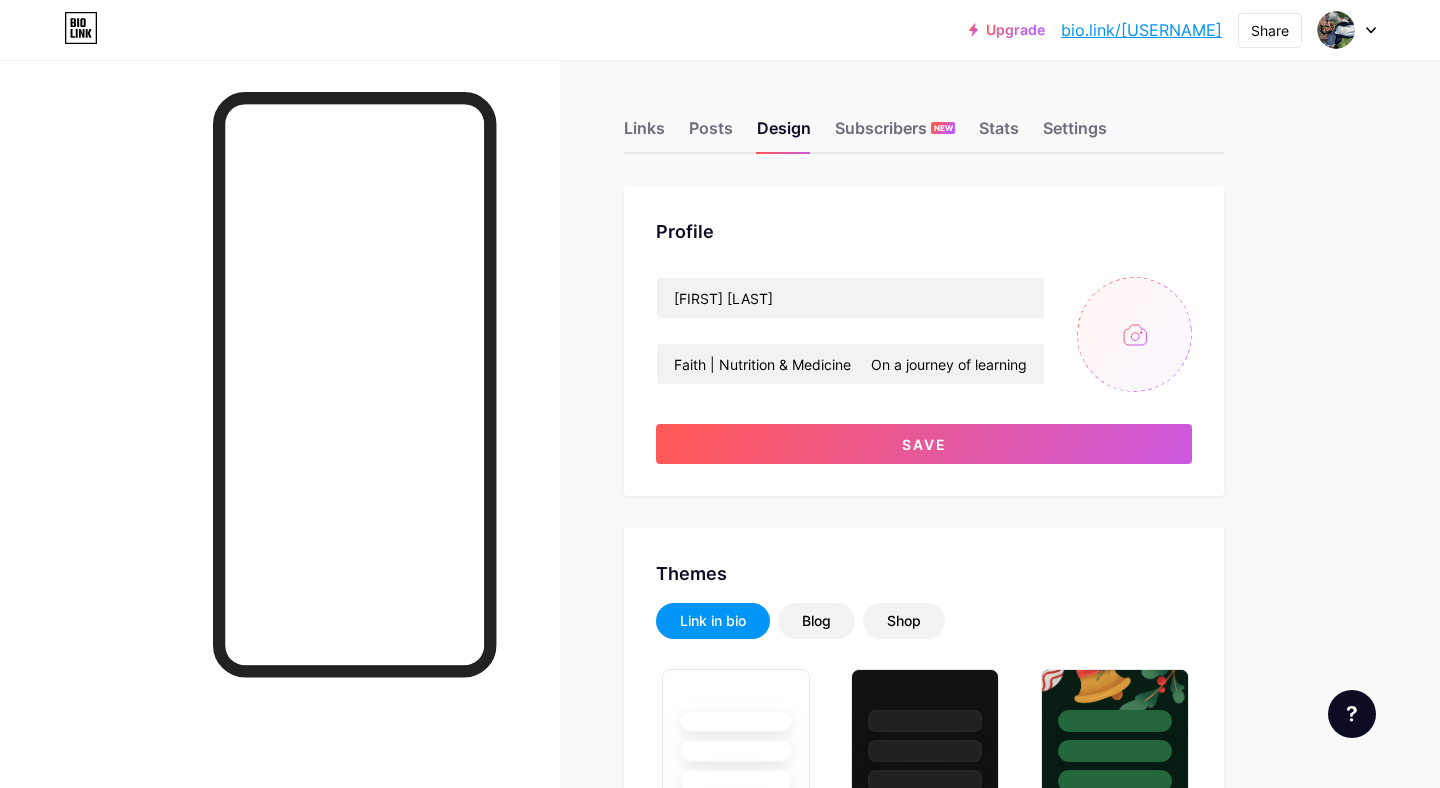 type on "C:\fakepath\[FILENAME].jpg" 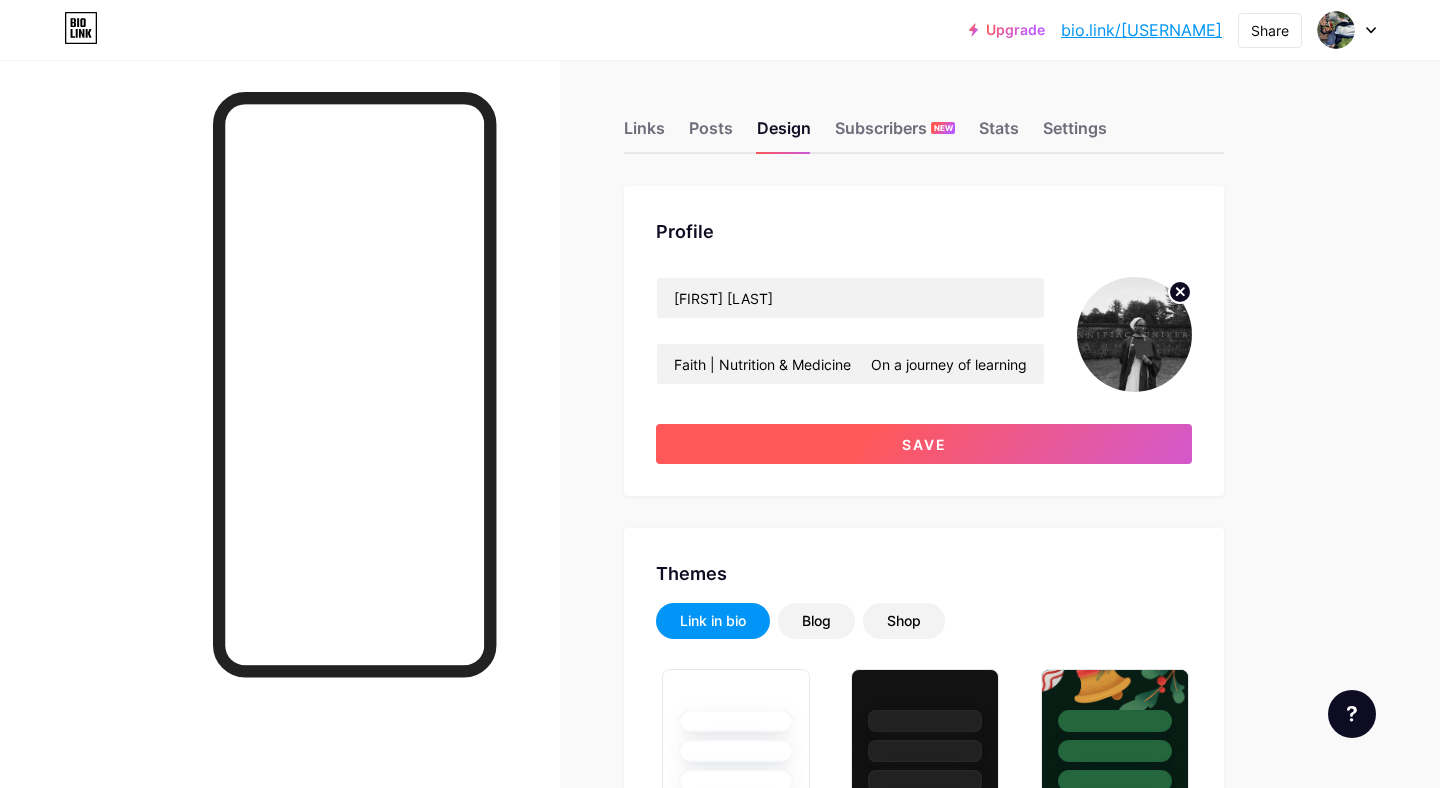 click on "Save" at bounding box center [924, 444] 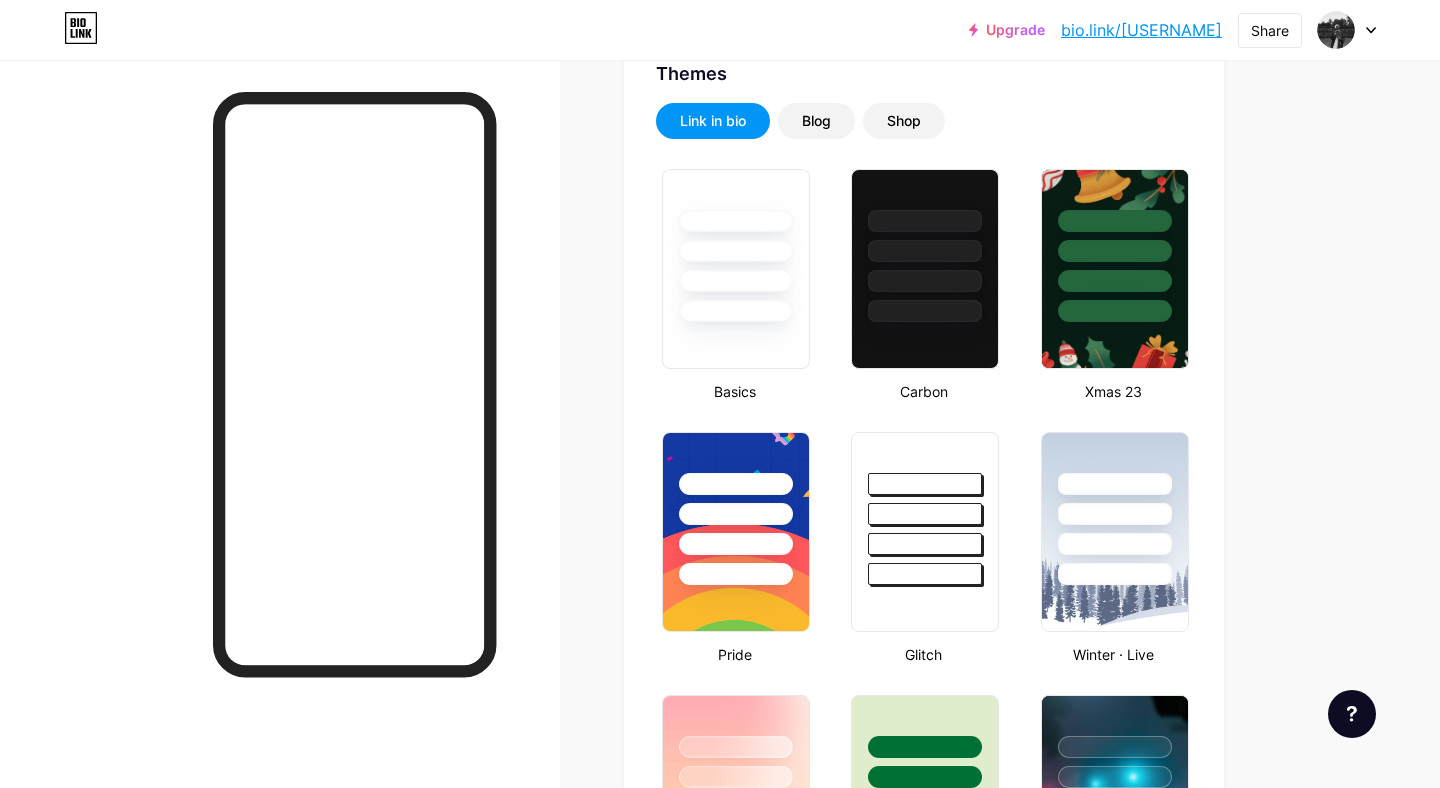 scroll, scrollTop: 445, scrollLeft: 0, axis: vertical 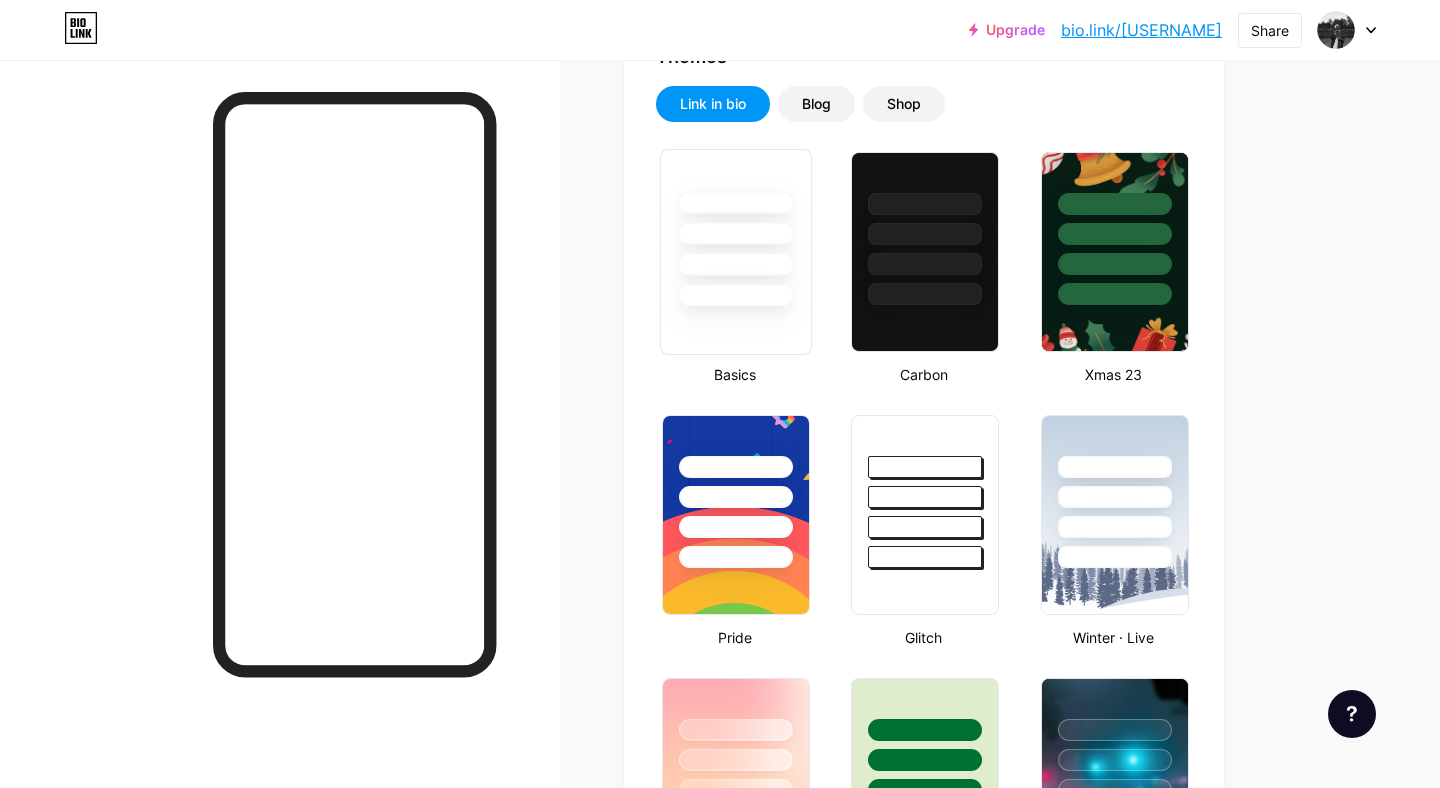 click at bounding box center (735, 295) 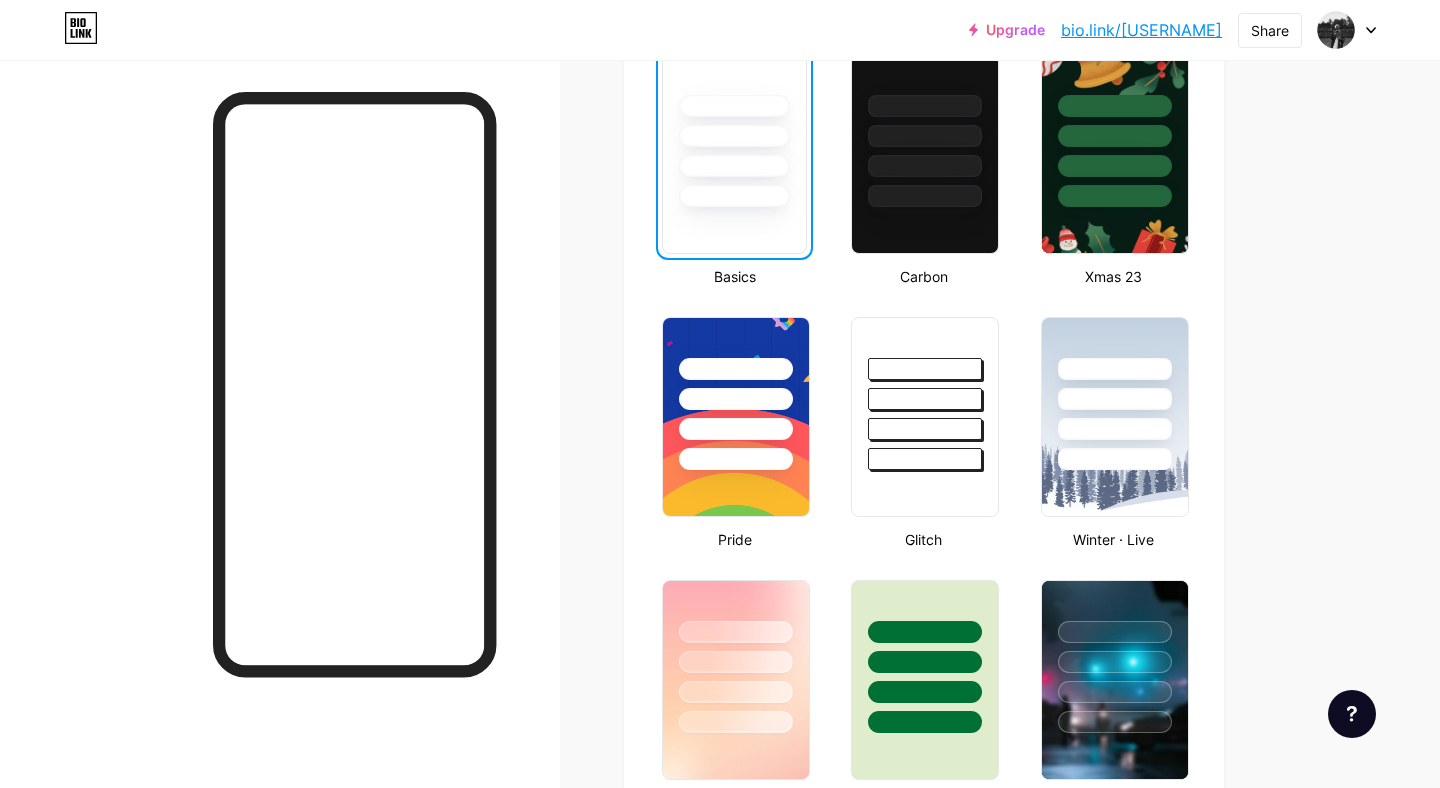 scroll, scrollTop: 547, scrollLeft: 0, axis: vertical 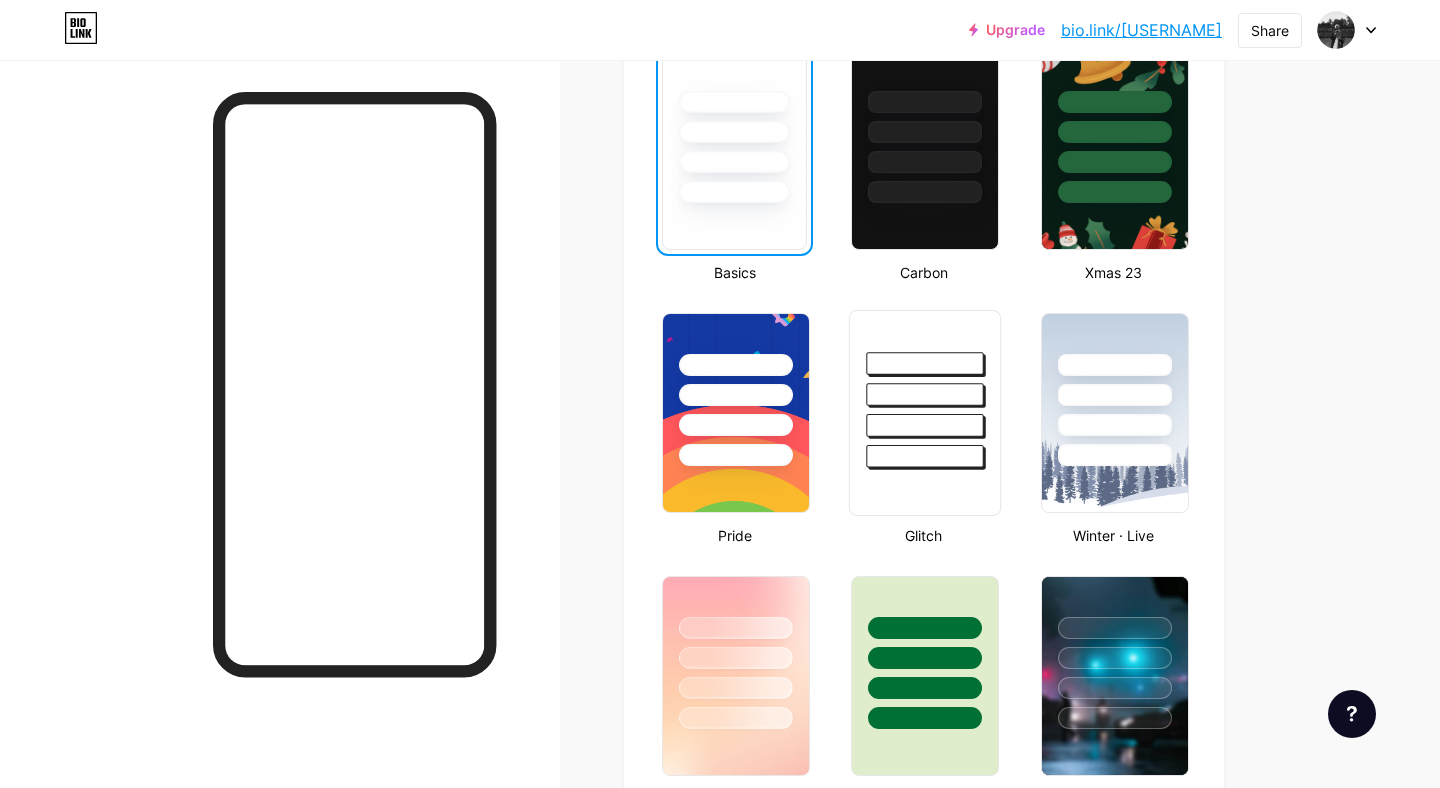 click at bounding box center (925, 389) 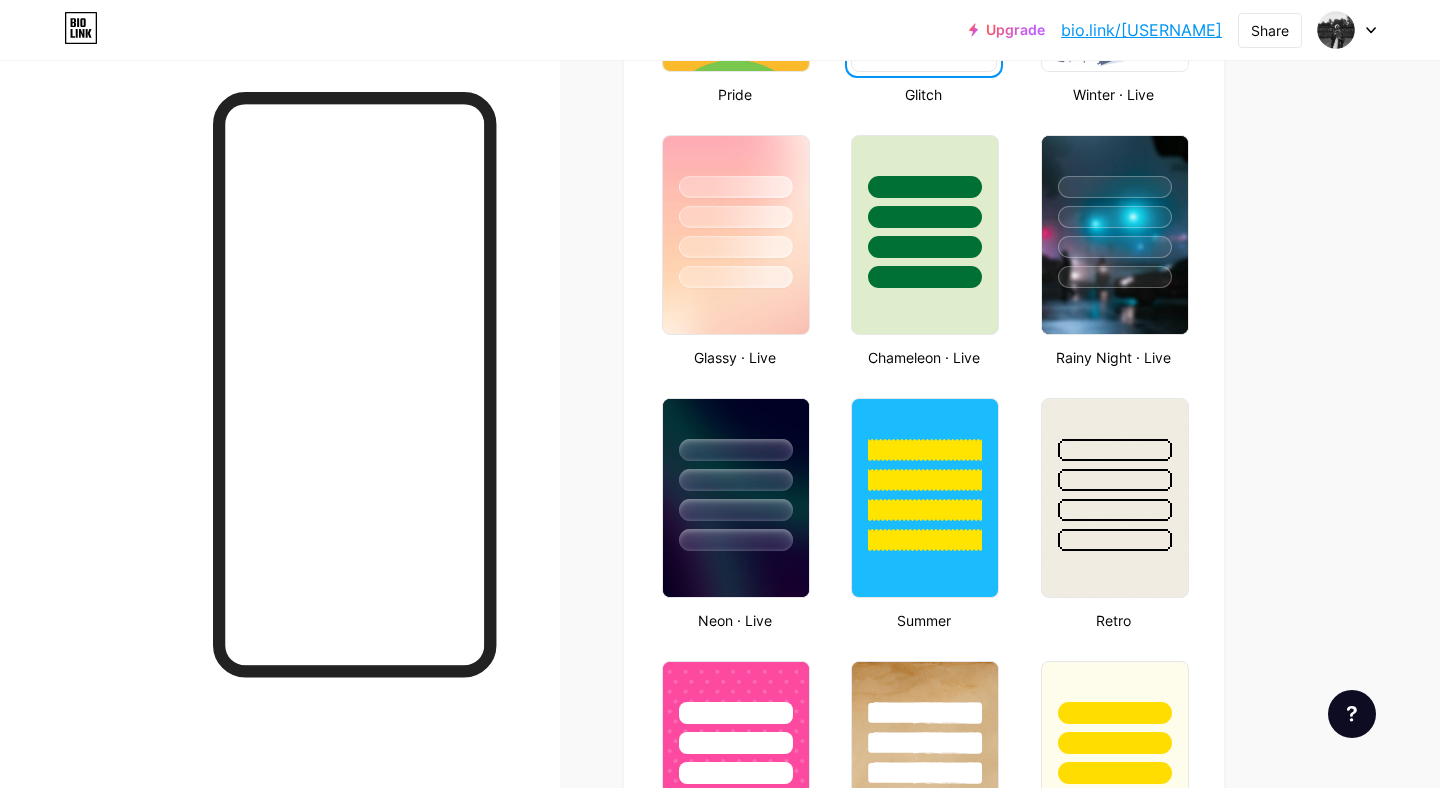 scroll, scrollTop: 1009, scrollLeft: 0, axis: vertical 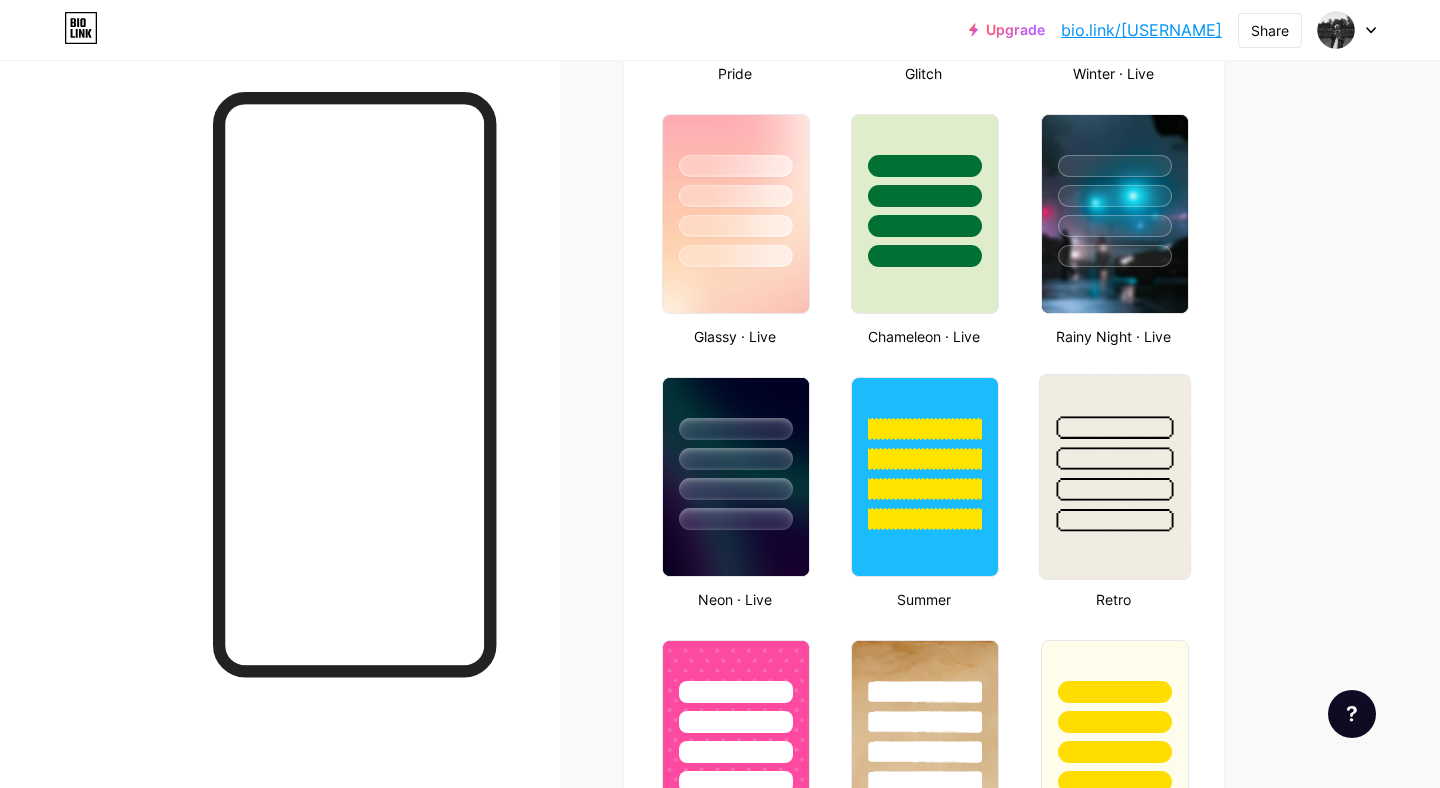 click at bounding box center (1114, 477) 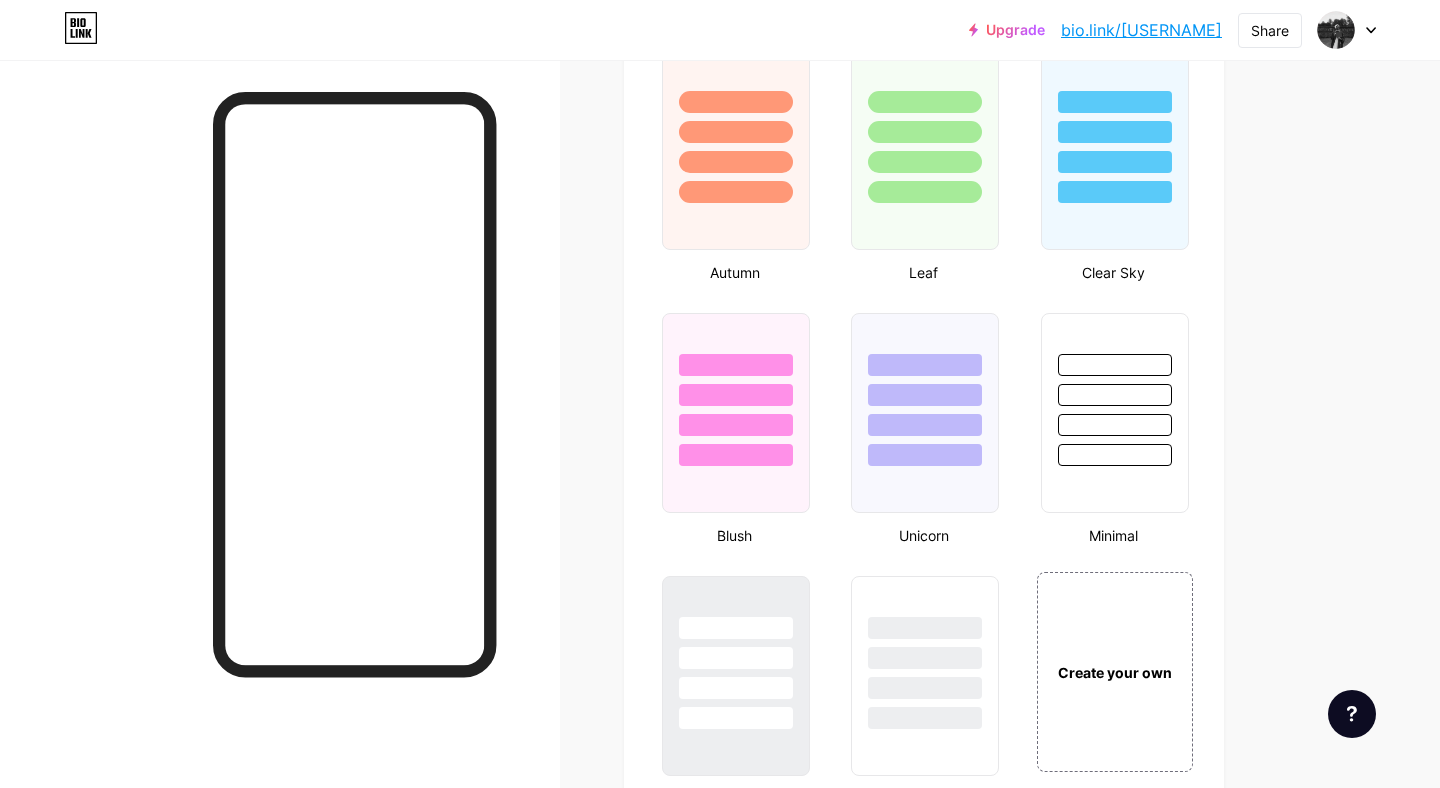 scroll, scrollTop: 1866, scrollLeft: 0, axis: vertical 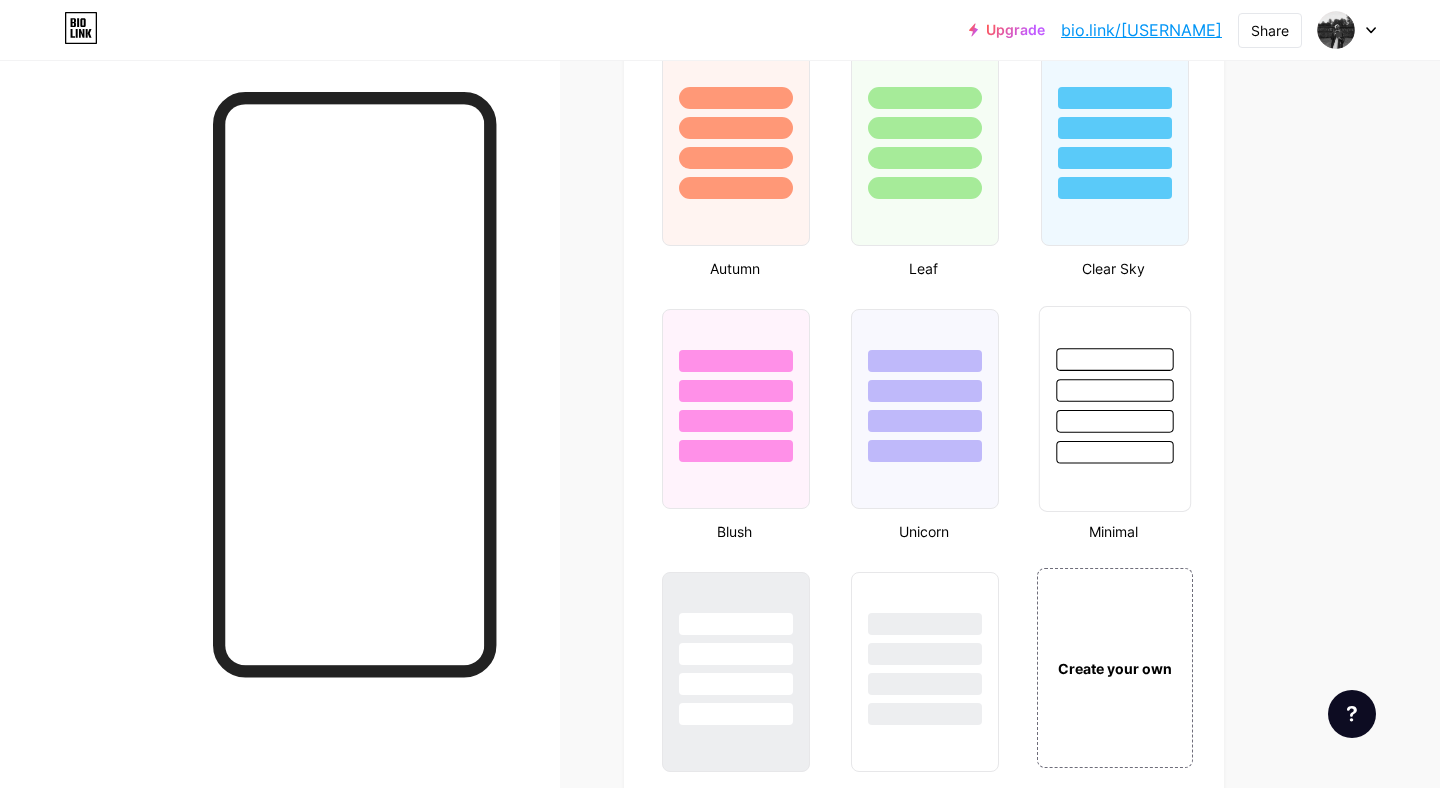 click at bounding box center (1114, 421) 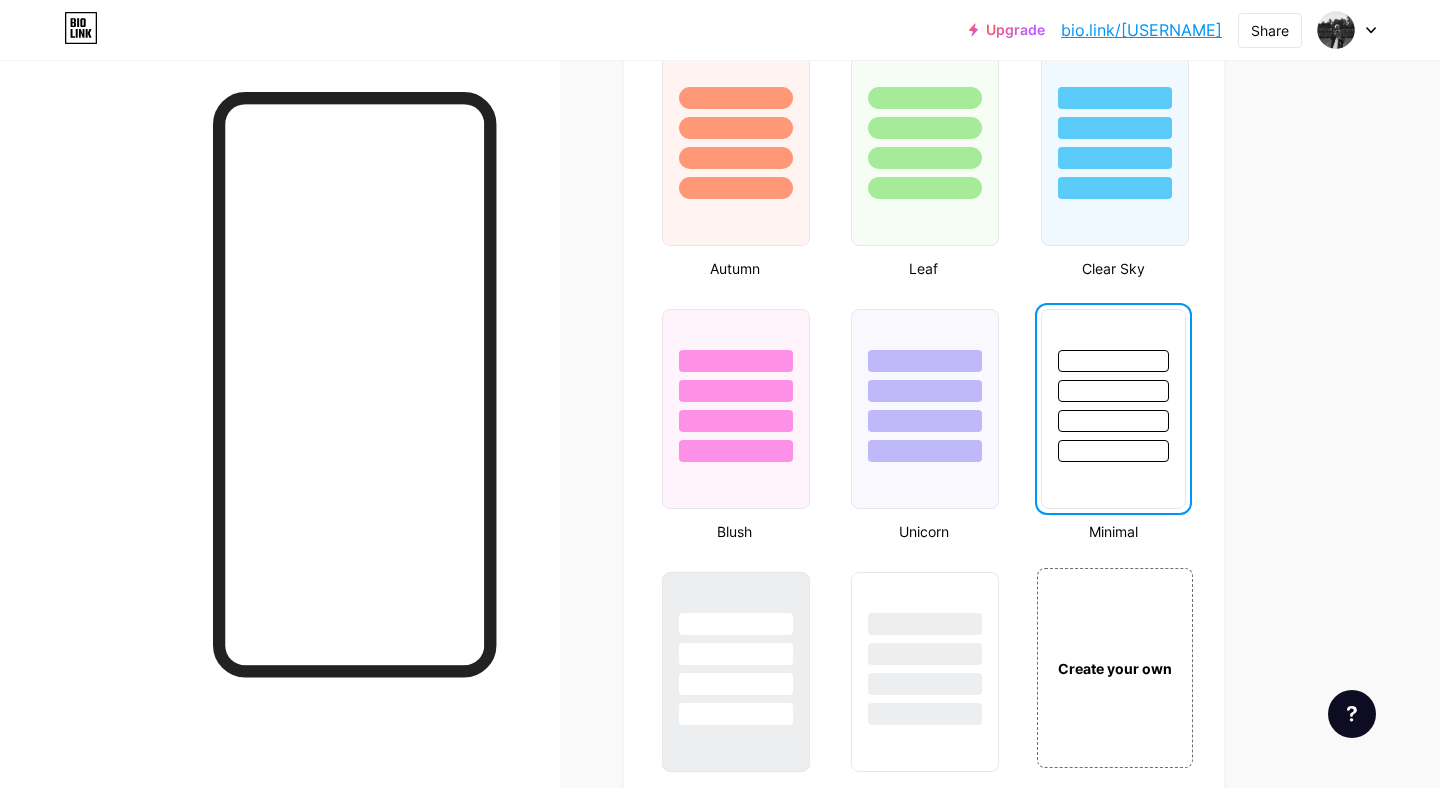scroll, scrollTop: 2093, scrollLeft: 0, axis: vertical 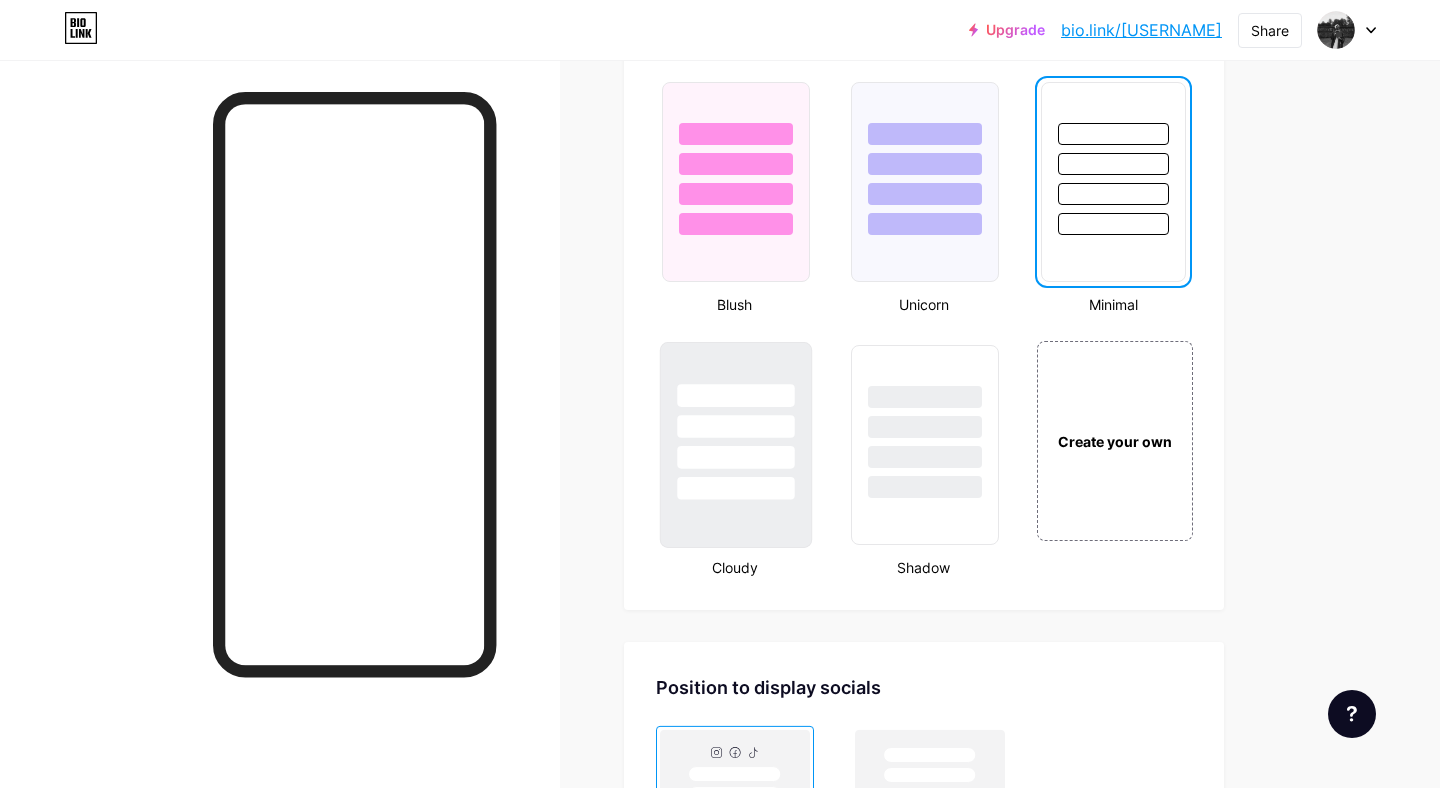 click at bounding box center [735, 488] 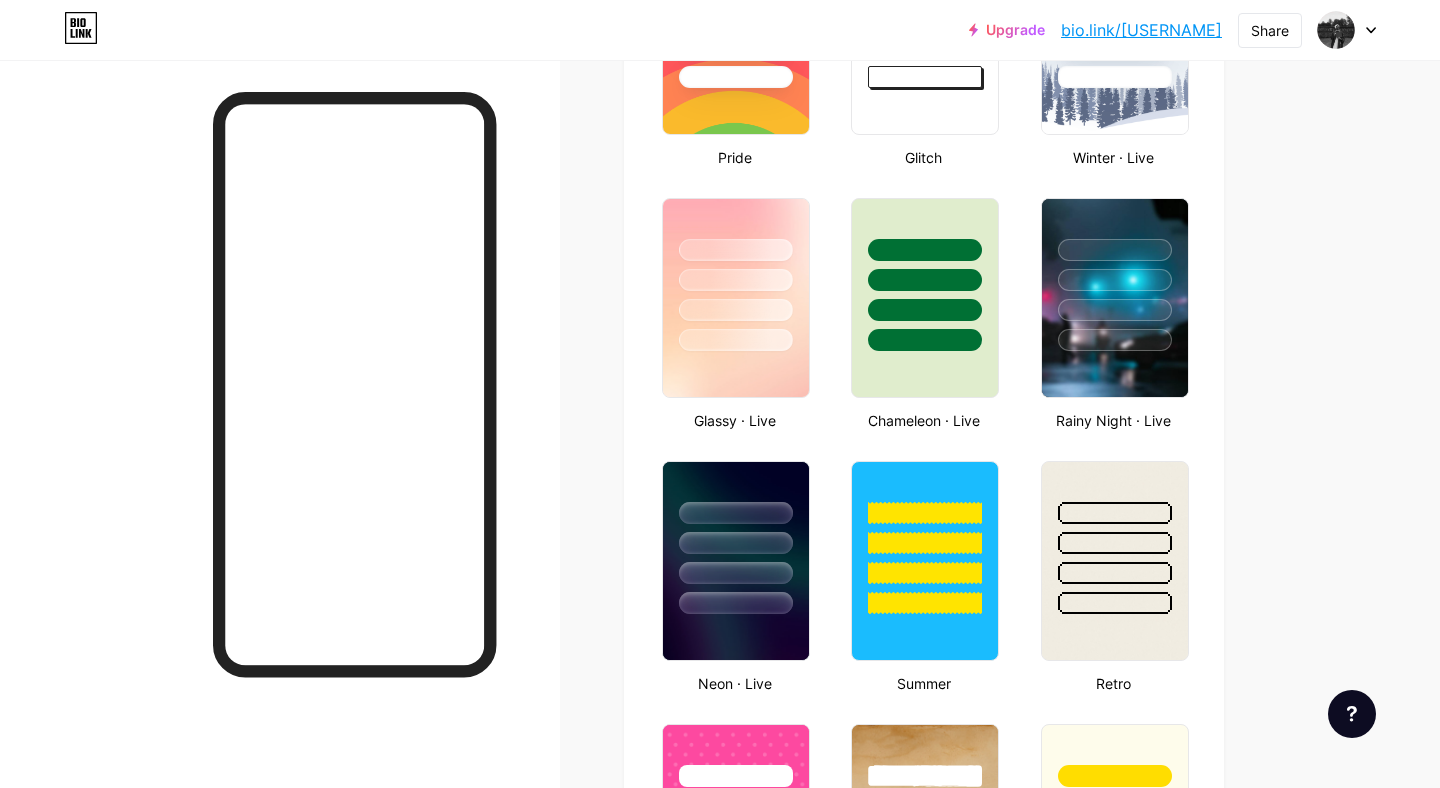 scroll, scrollTop: 922, scrollLeft: 0, axis: vertical 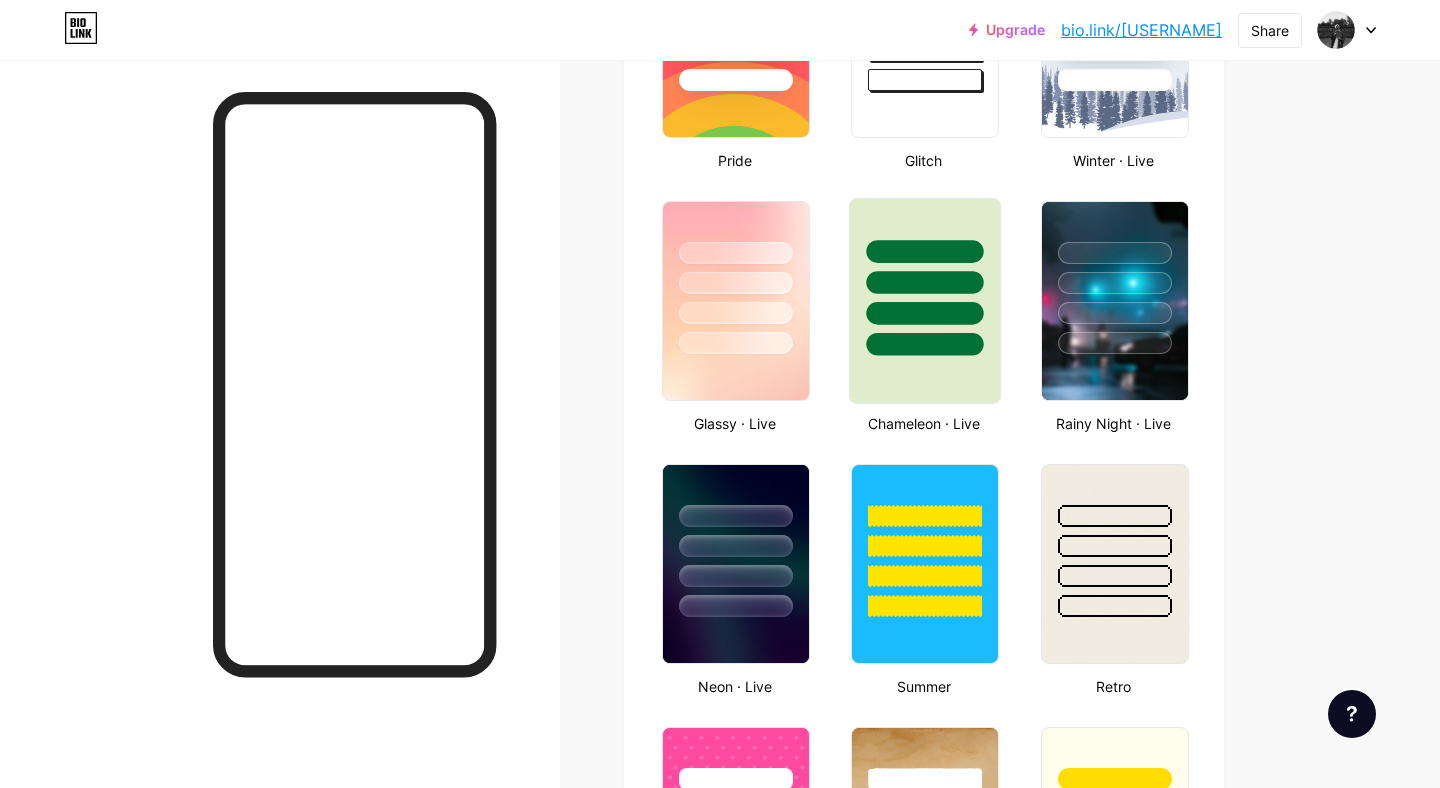 click at bounding box center (925, 344) 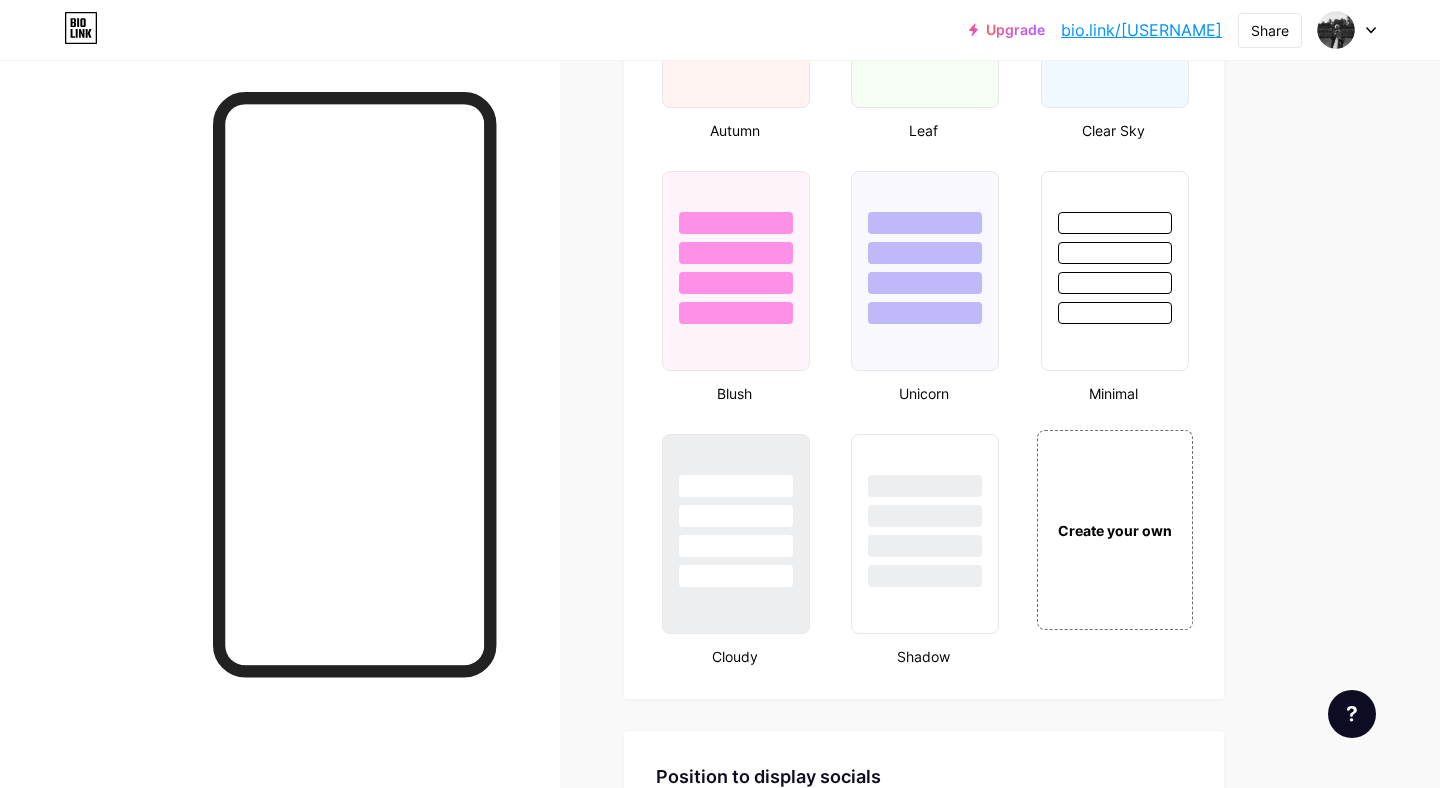 scroll, scrollTop: 2011, scrollLeft: 0, axis: vertical 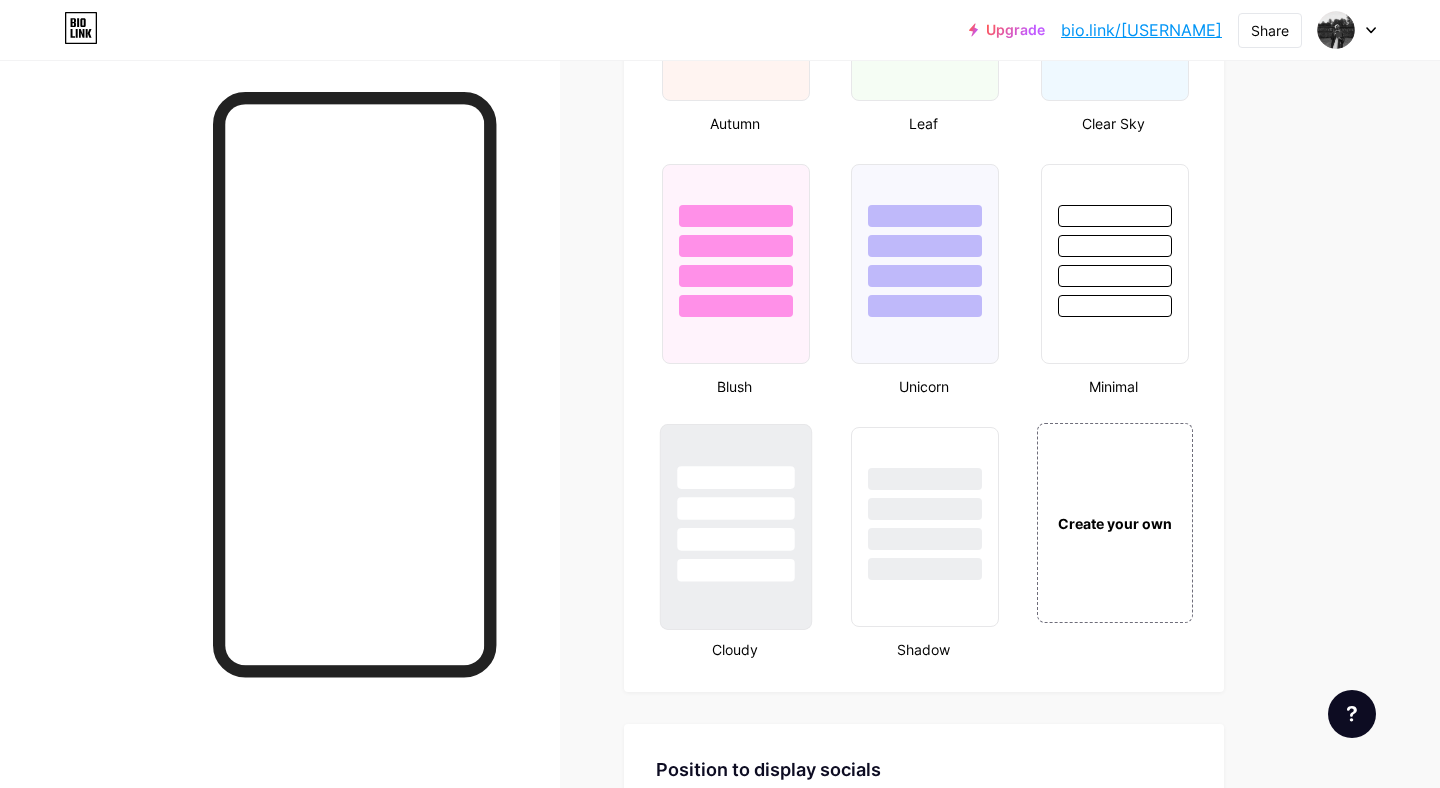 click at bounding box center [735, 477] 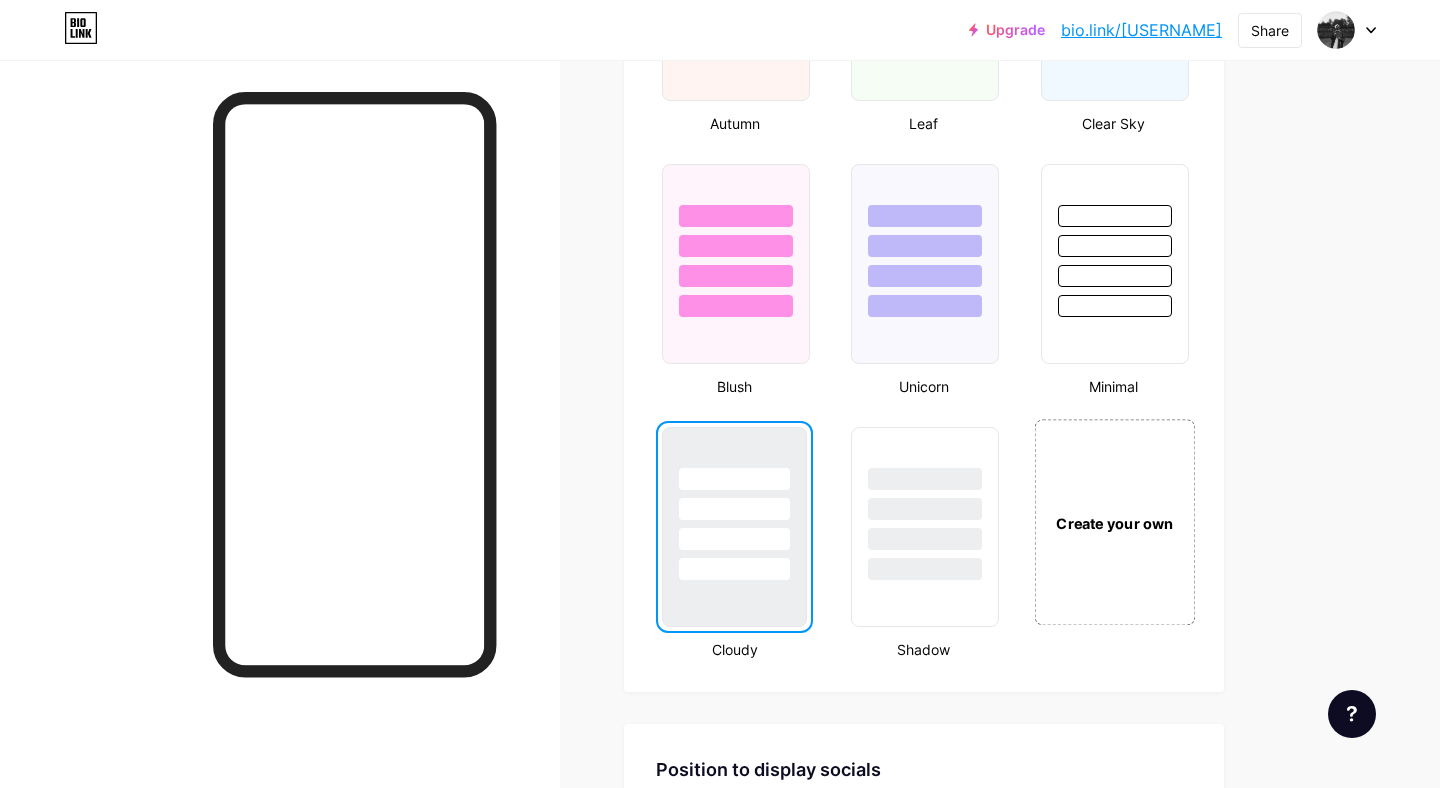 click on "Create your own" at bounding box center [1114, 522] 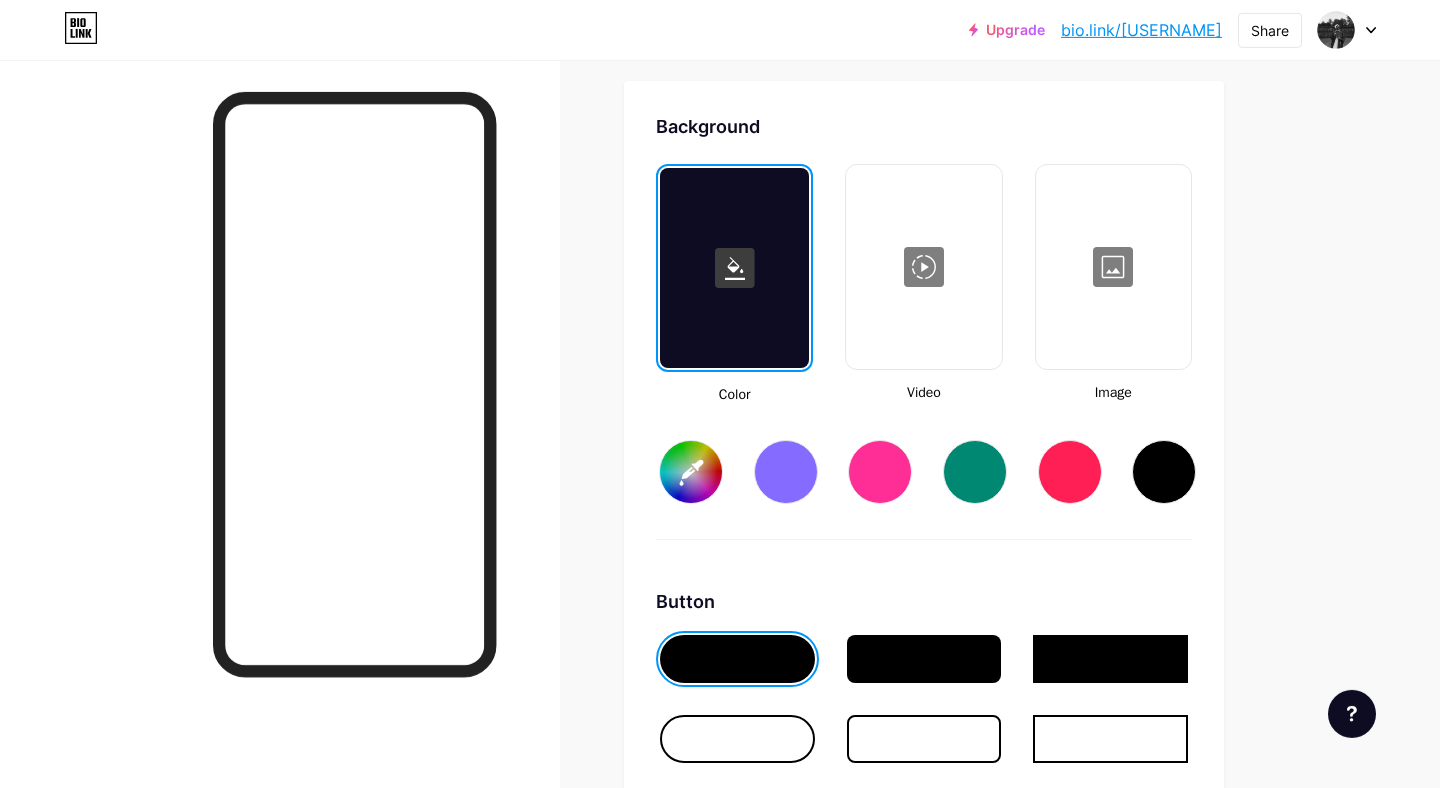 scroll, scrollTop: 2655, scrollLeft: 0, axis: vertical 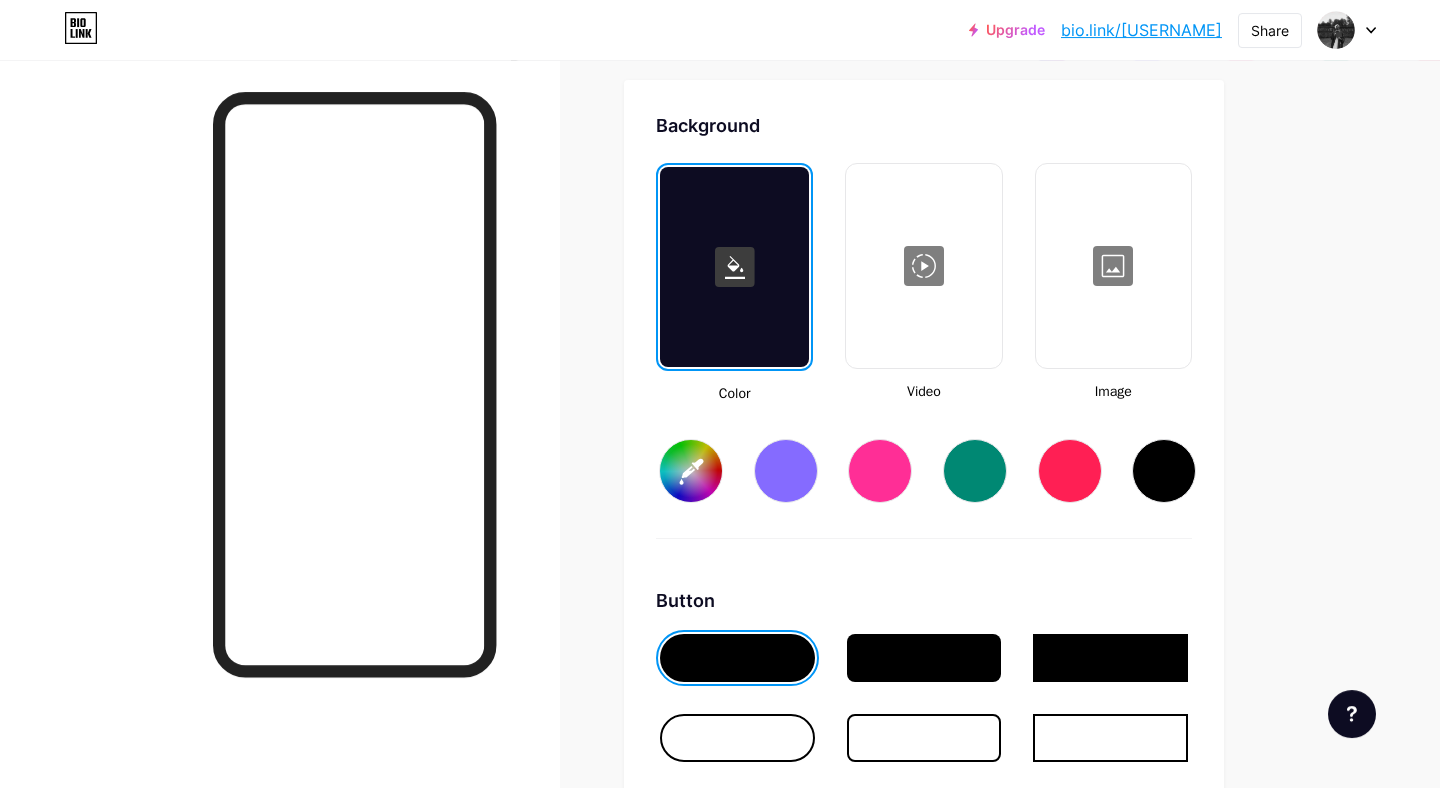 type on "#ffffff" 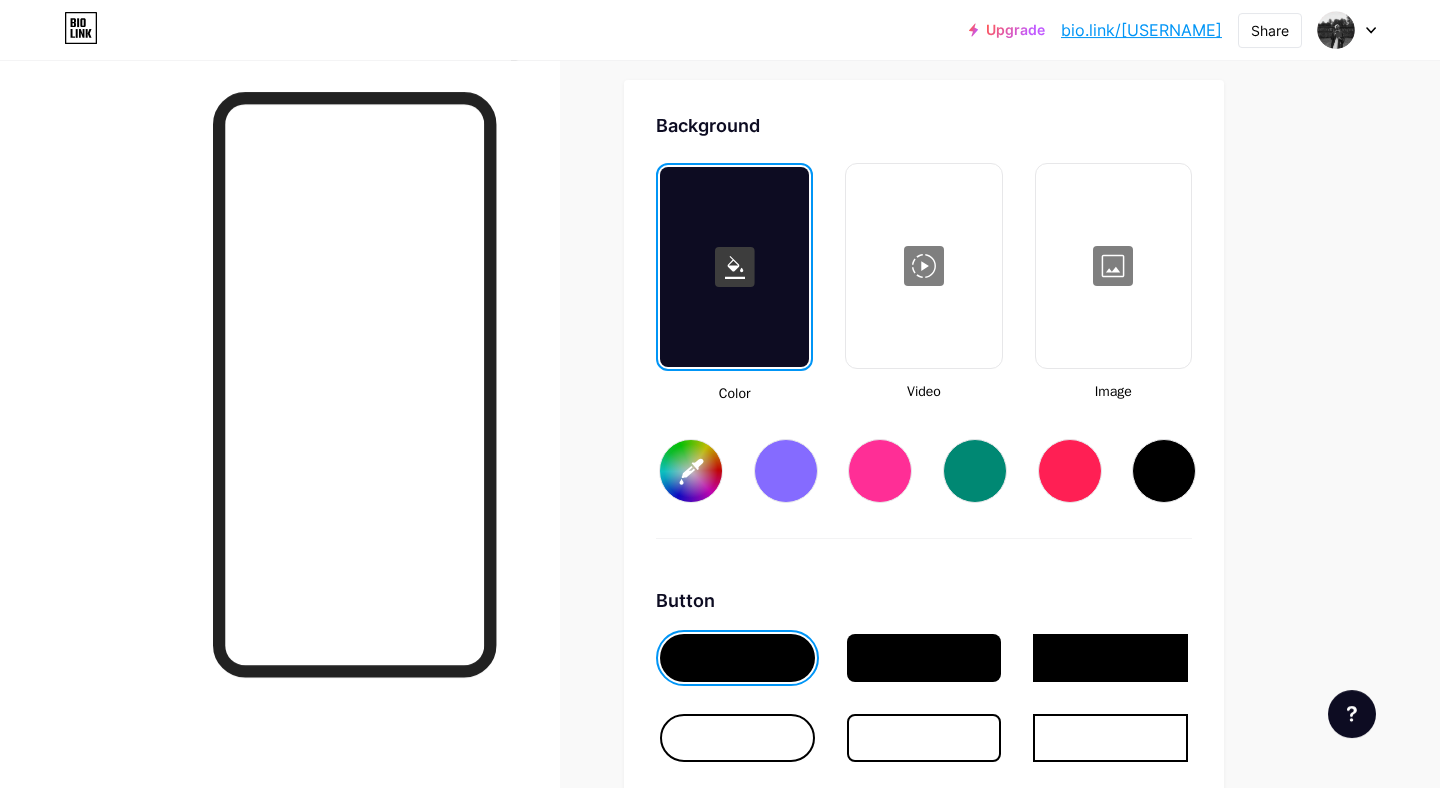 type on "#000000" 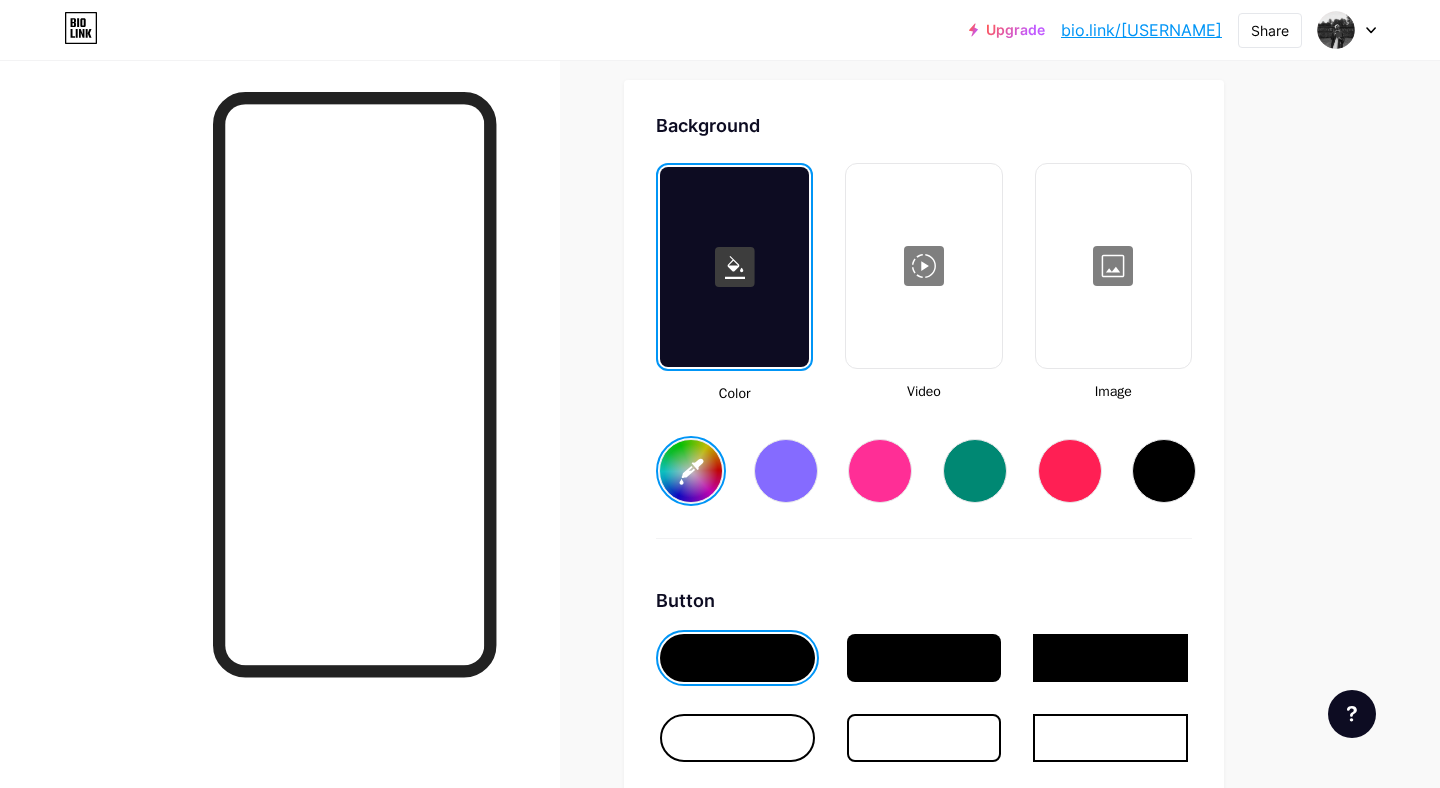 click at bounding box center [734, 267] 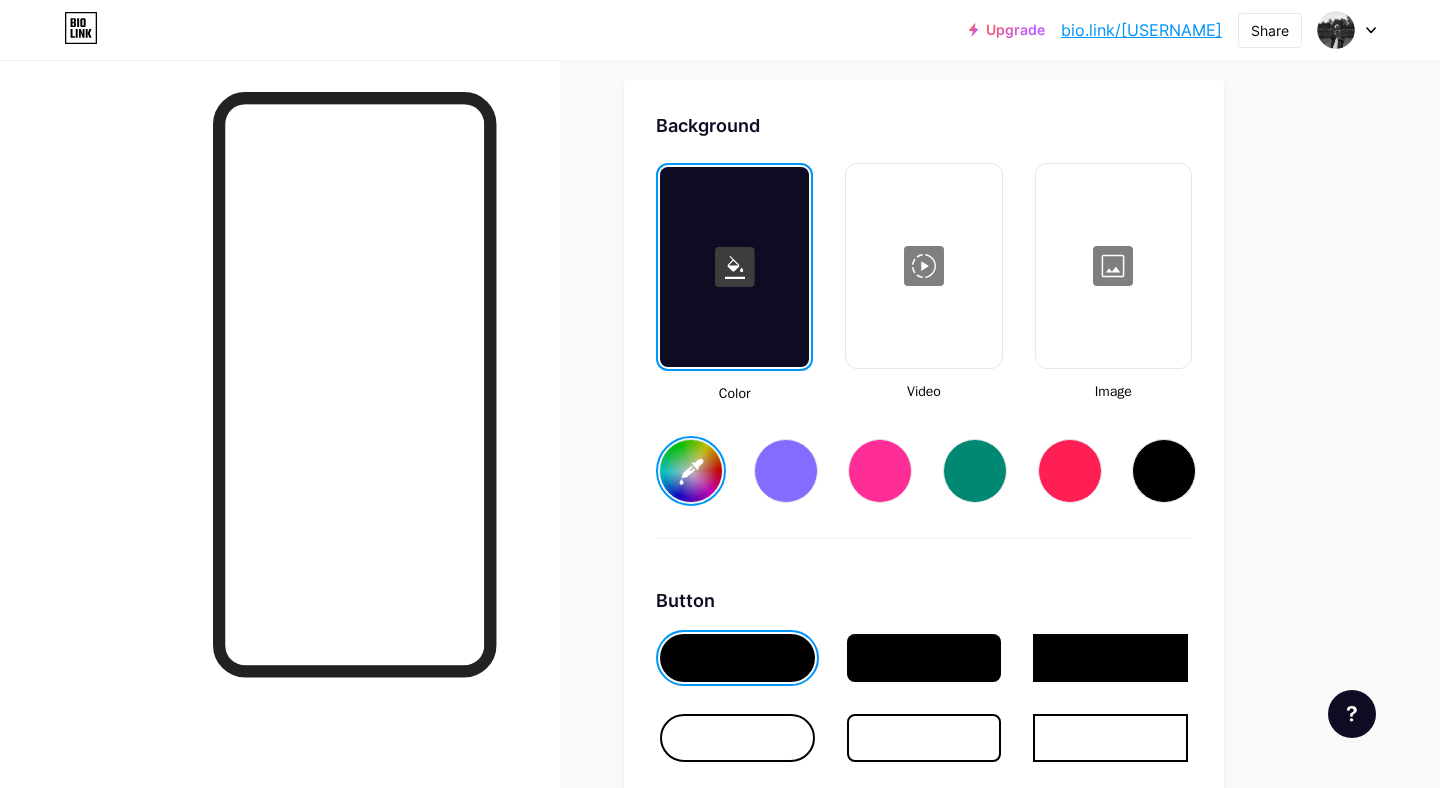 click on "#ffffff" at bounding box center [691, 471] 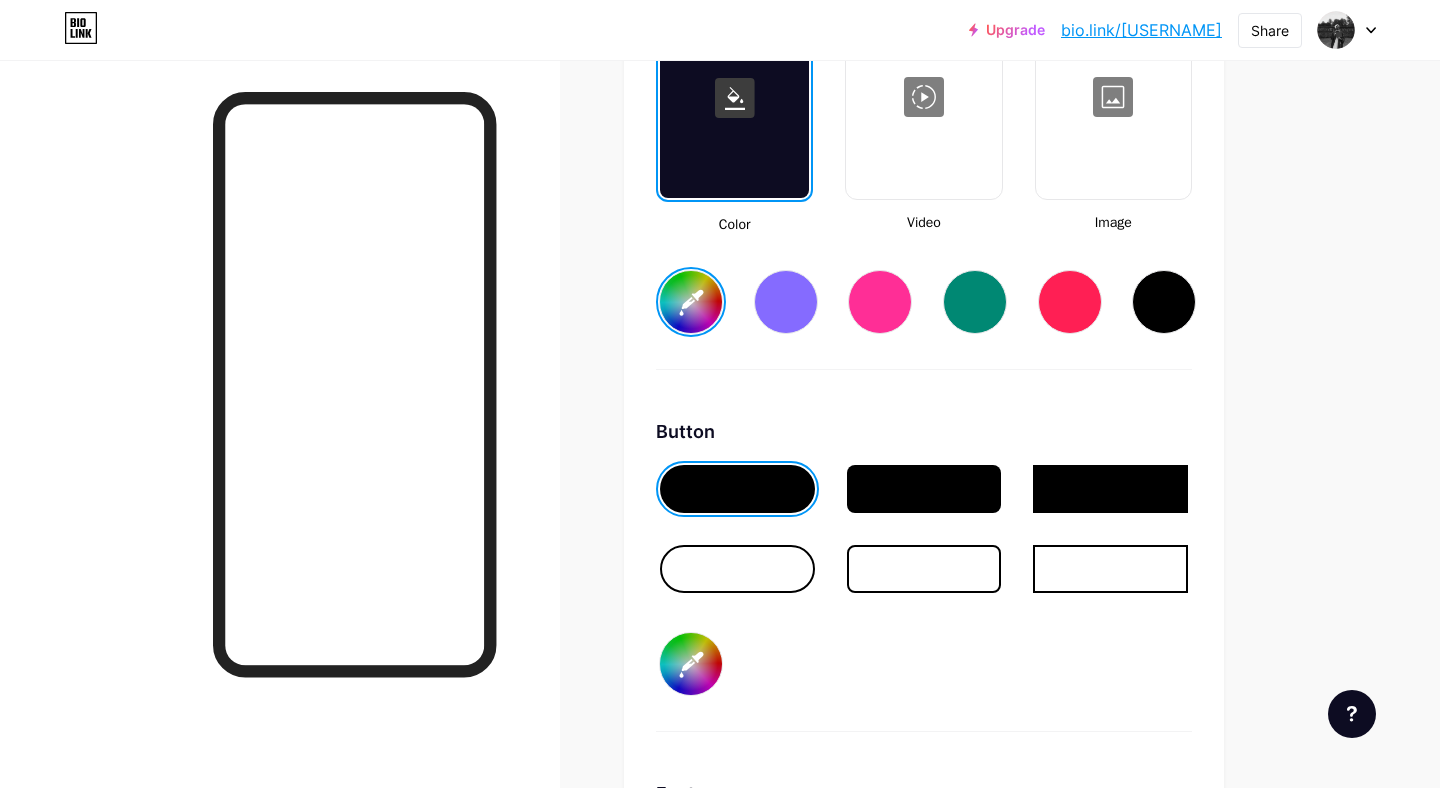 scroll, scrollTop: 2840, scrollLeft: 0, axis: vertical 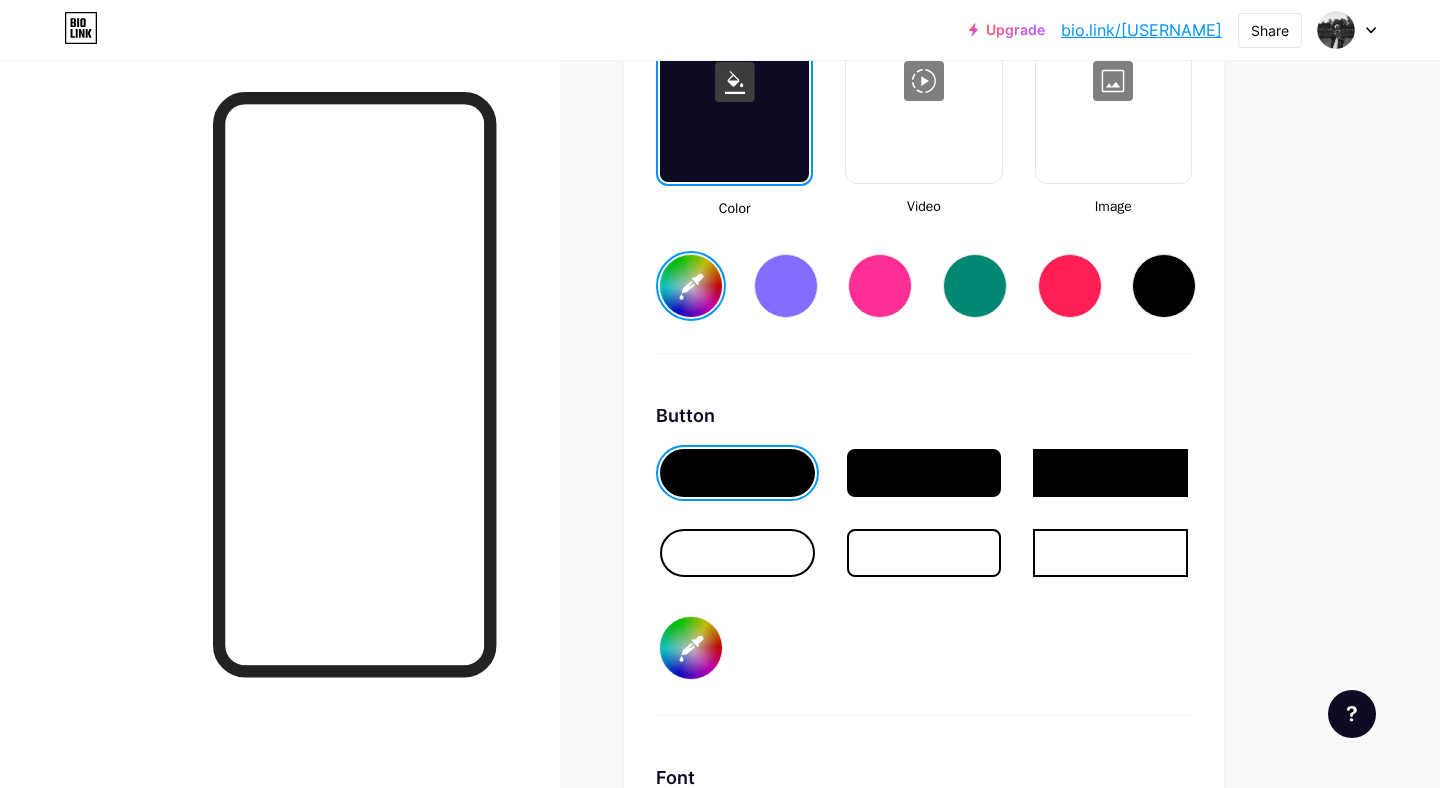 click on "#000000" at bounding box center (691, 648) 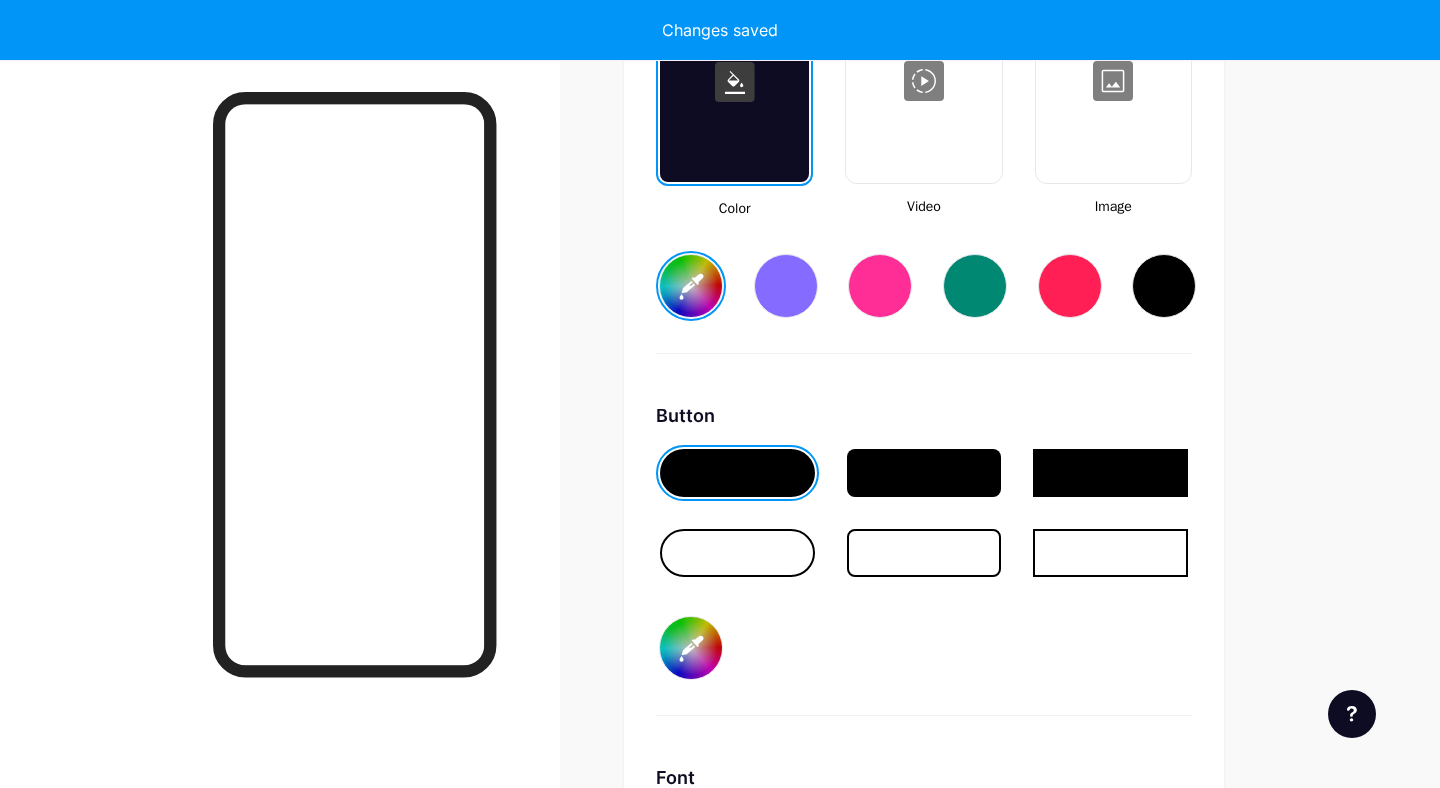 type on "#fbfbf4" 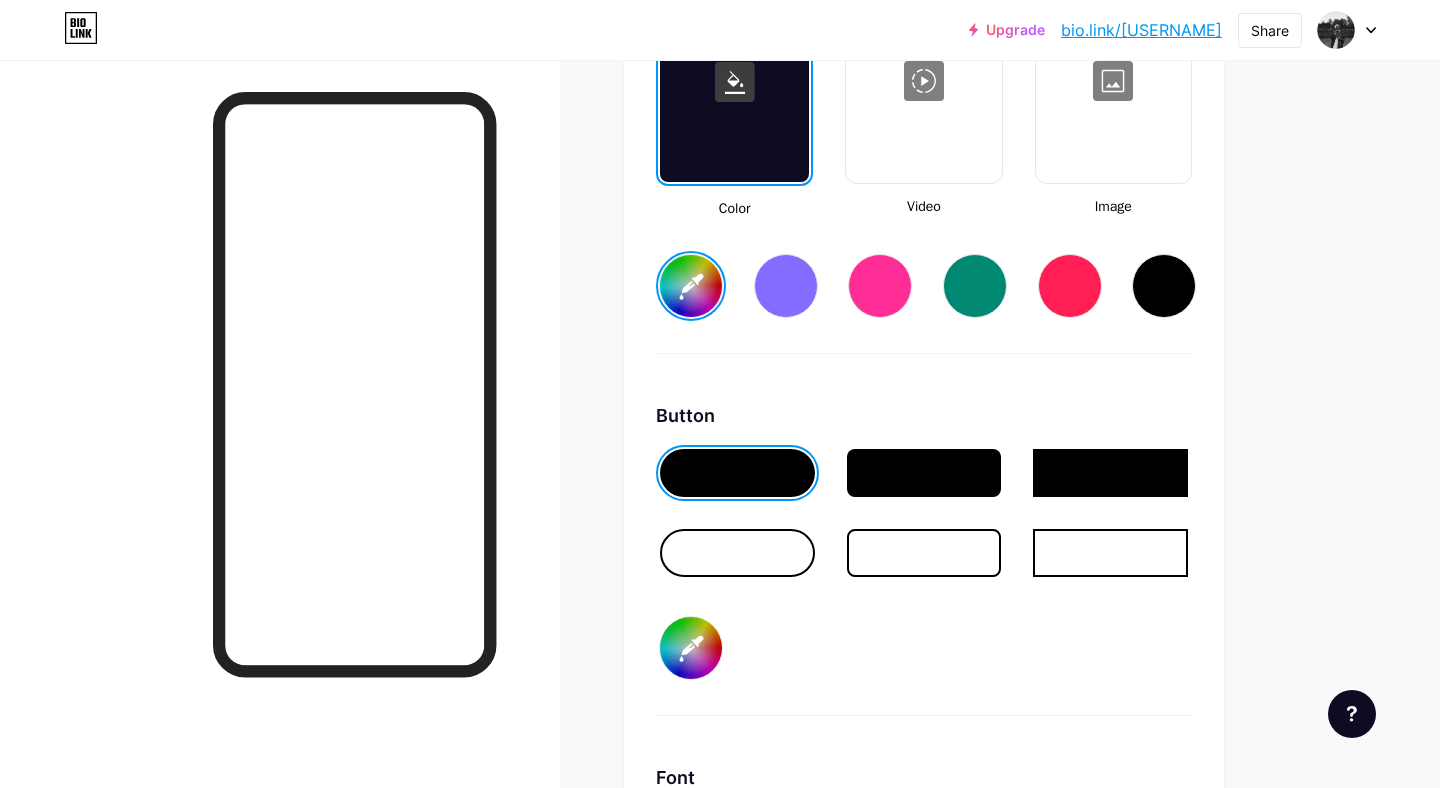 type on "#fbfbf4" 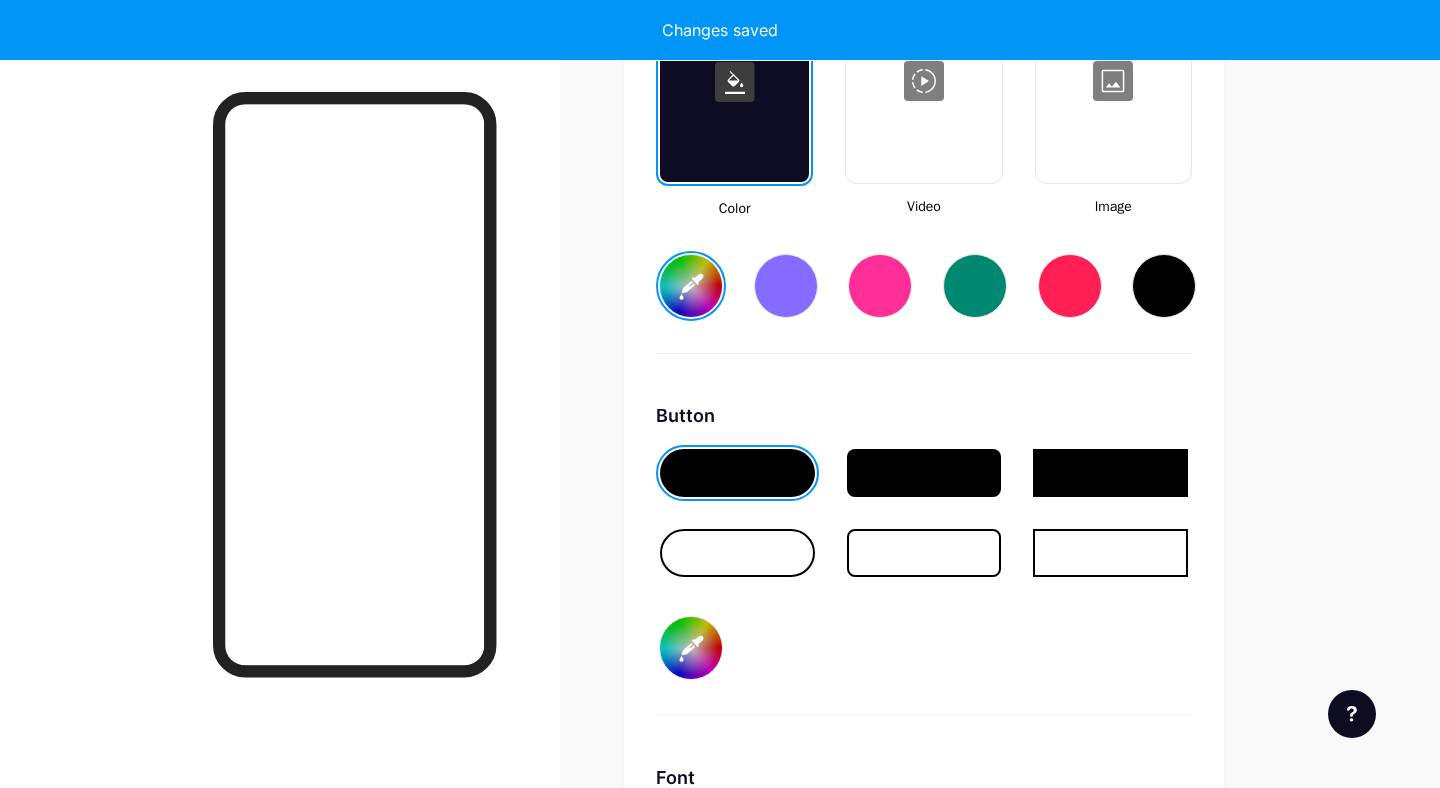 type on "#fbfbf4" 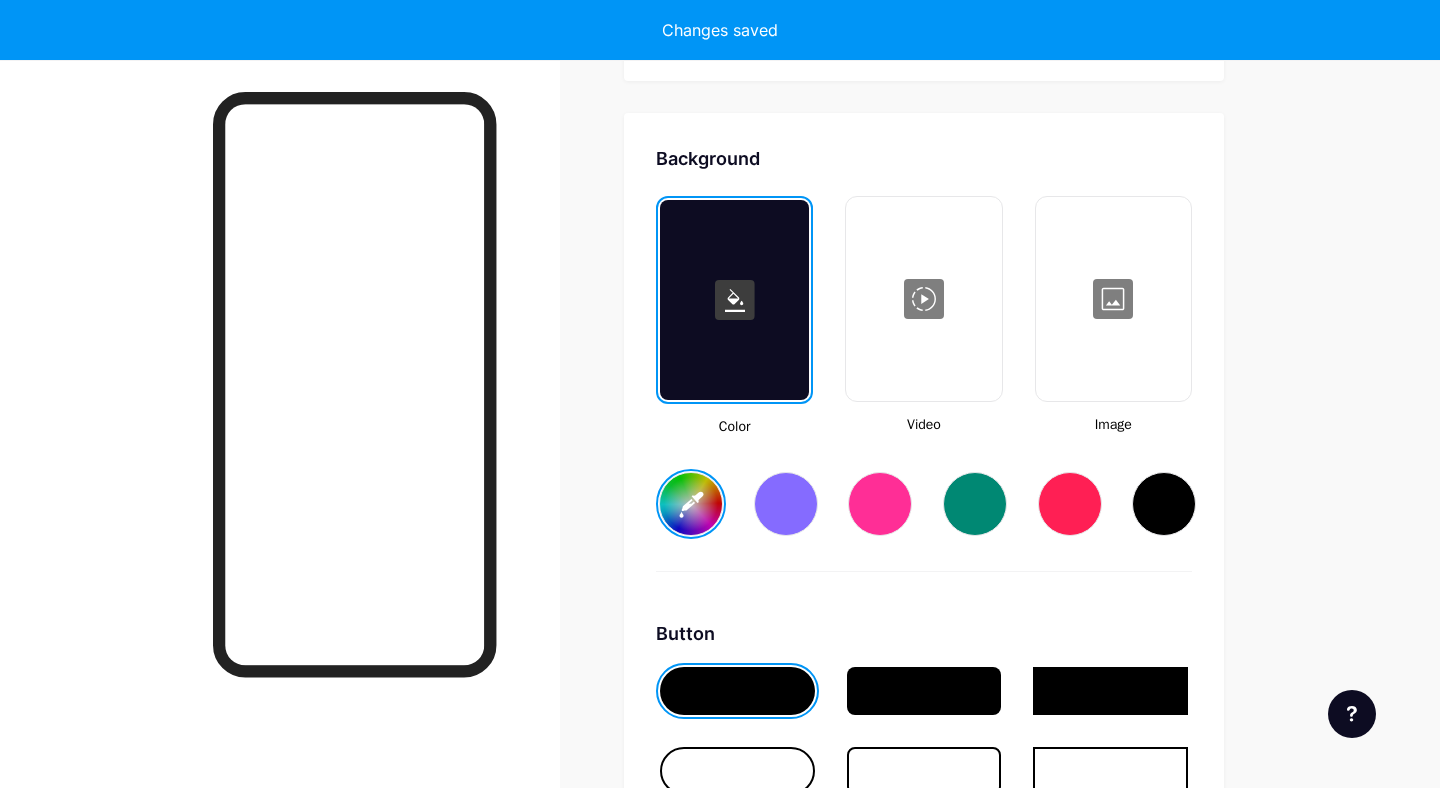 scroll, scrollTop: 2621, scrollLeft: 0, axis: vertical 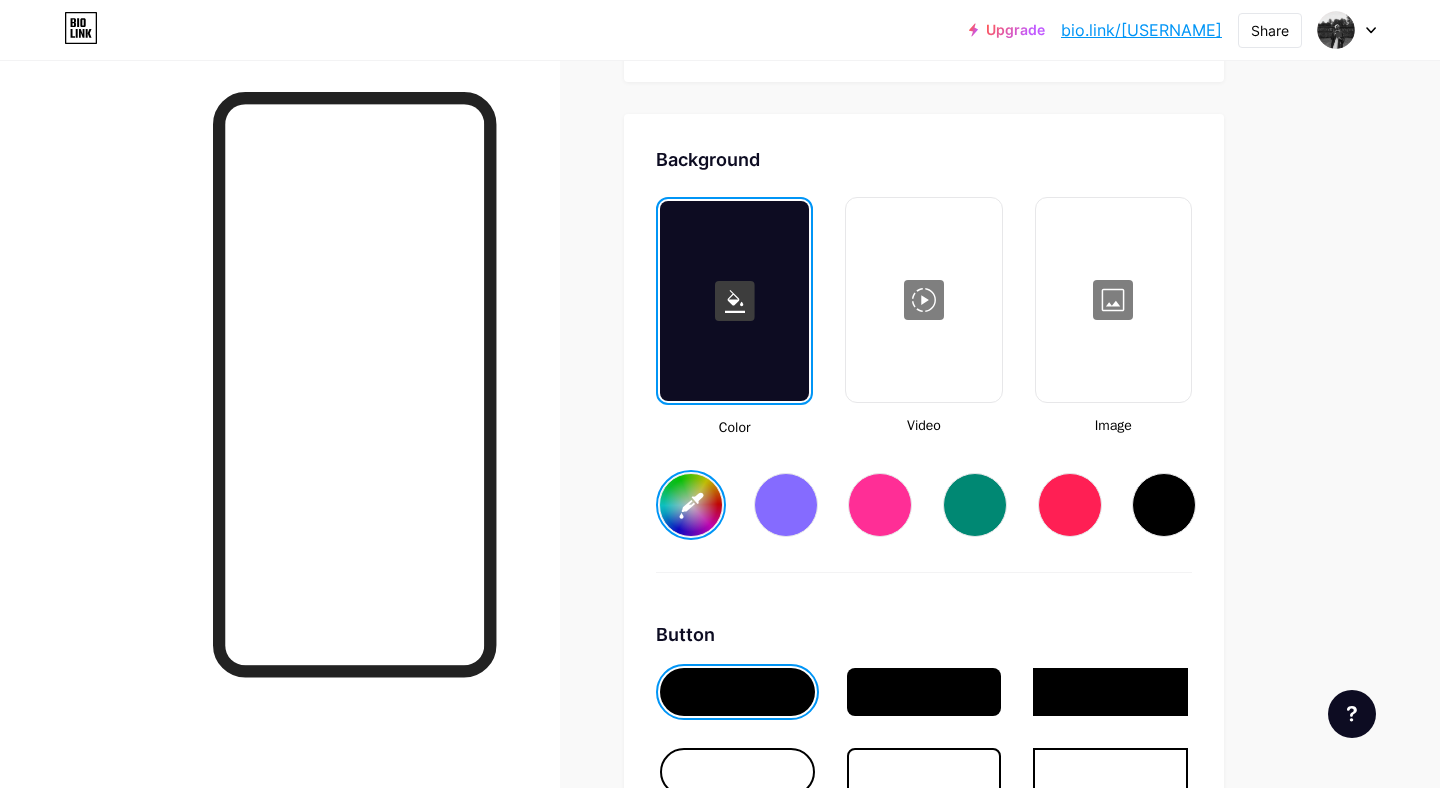 click 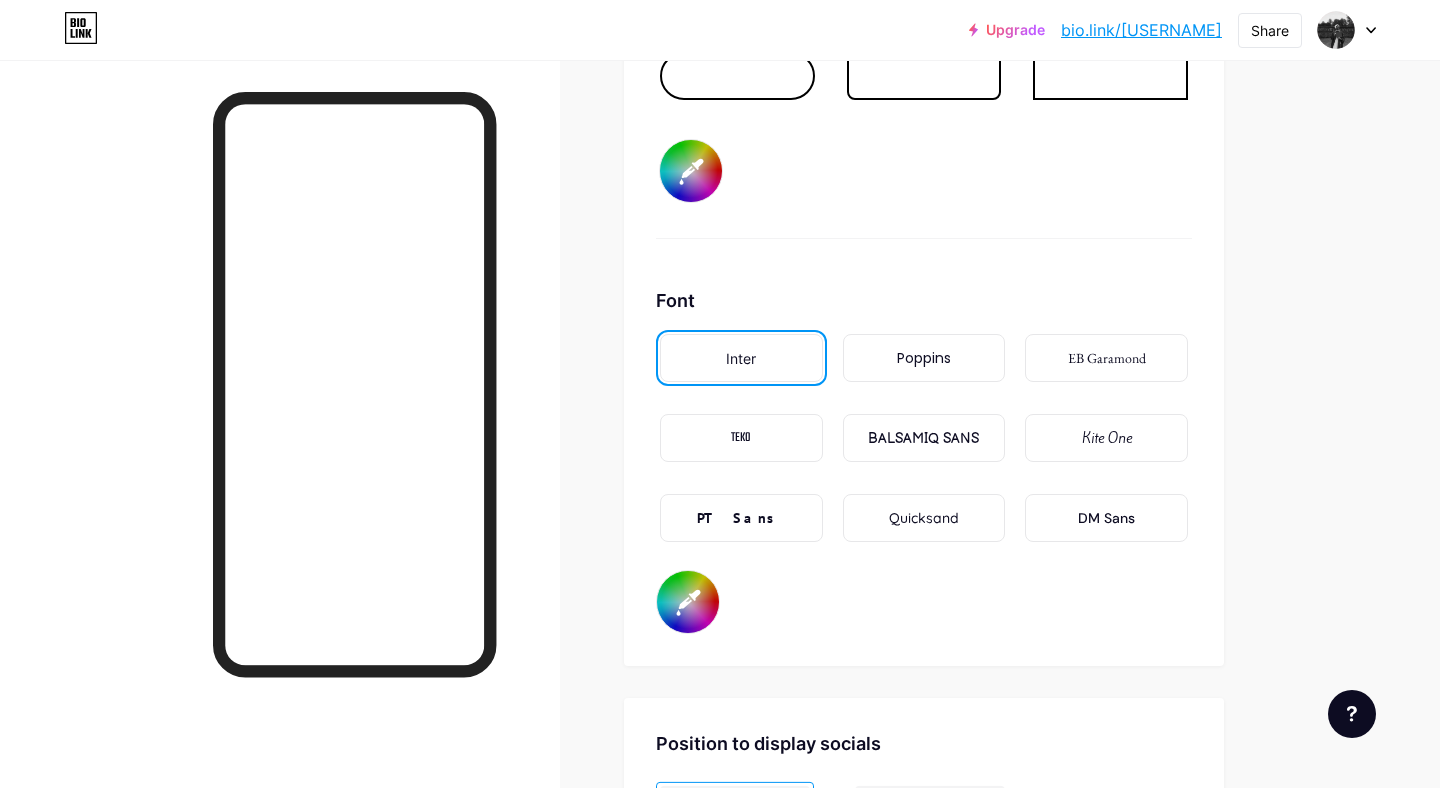 scroll, scrollTop: 3319, scrollLeft: 0, axis: vertical 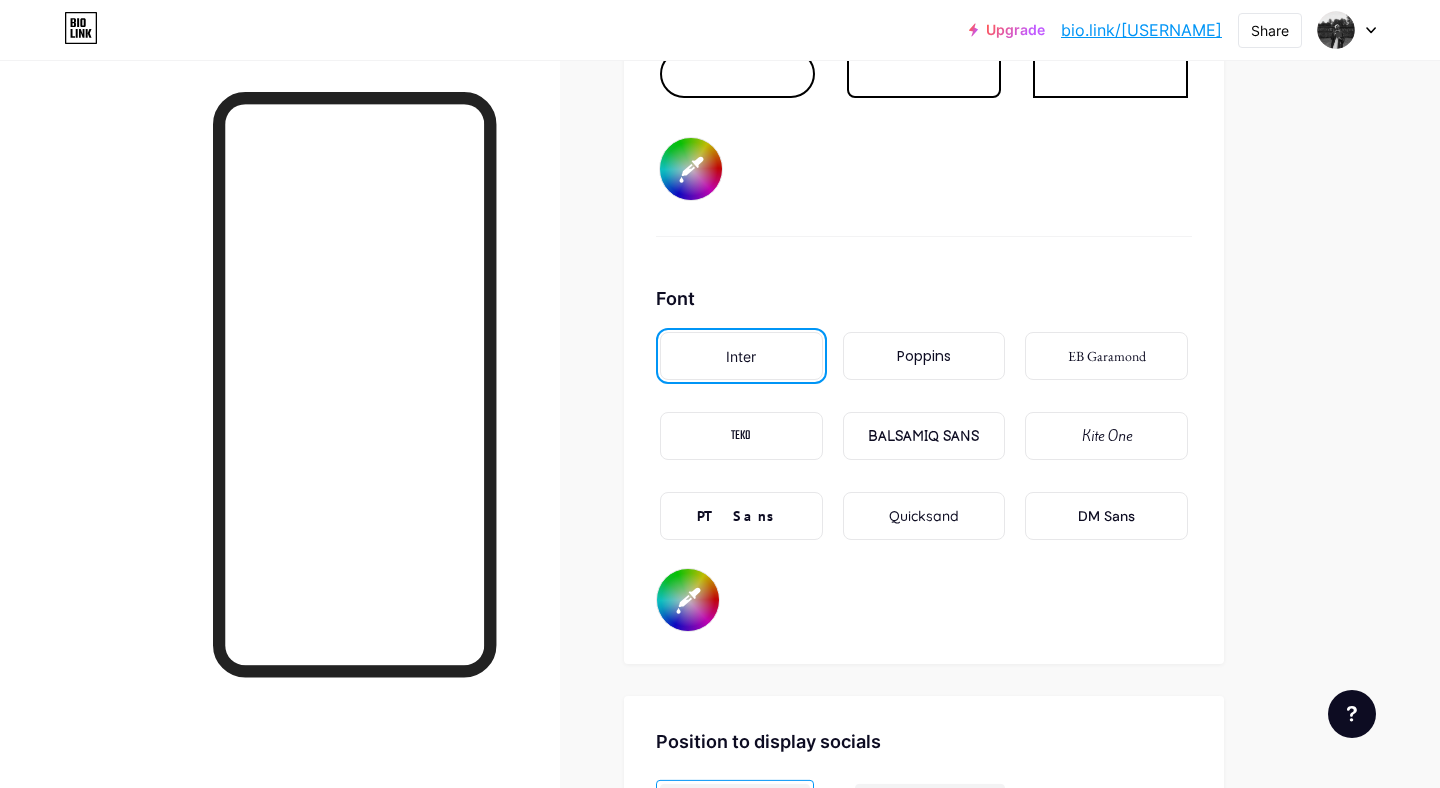 click on "Poppins" at bounding box center [924, 356] 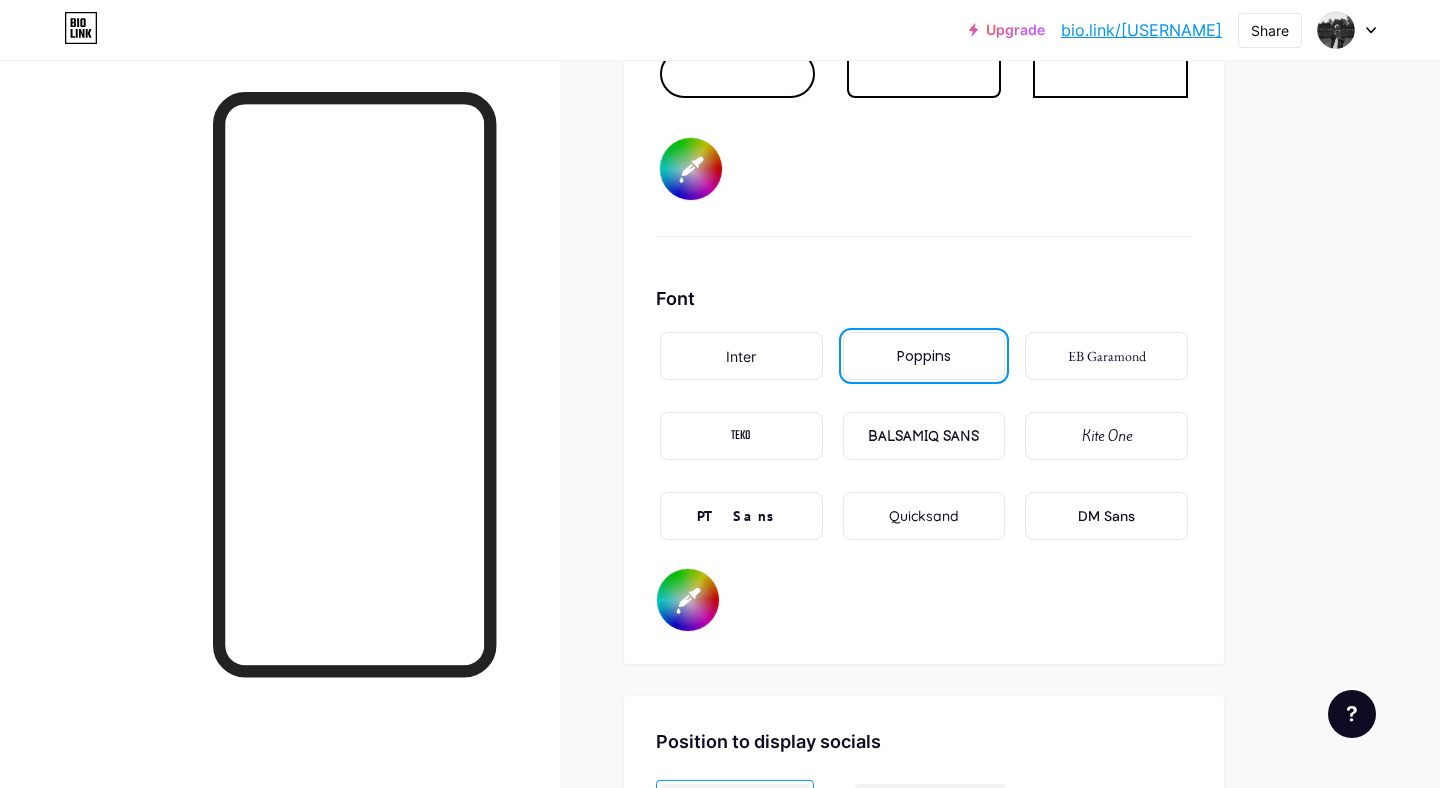 click on "TEKO" at bounding box center [741, 436] 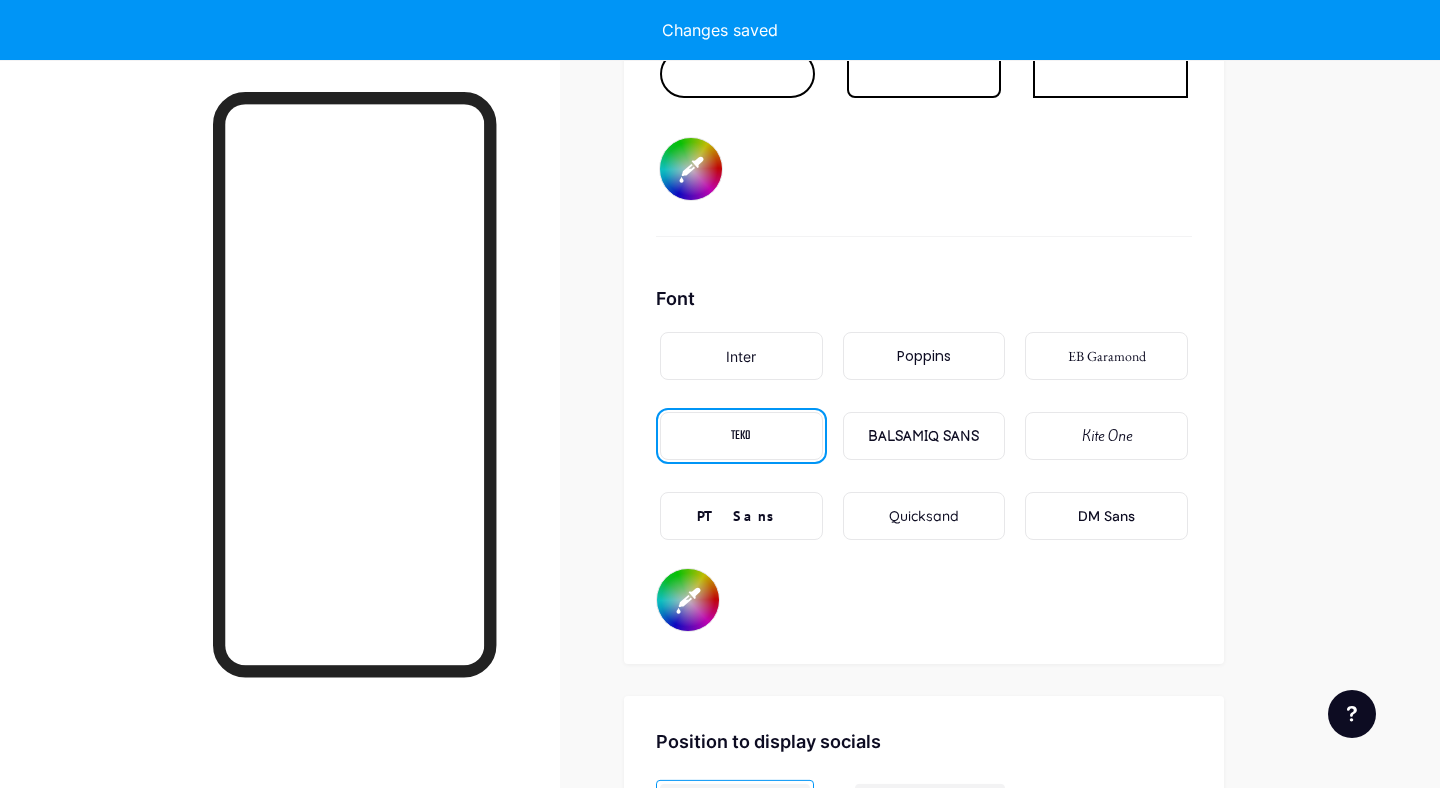 click on "PT Sans" at bounding box center (741, 516) 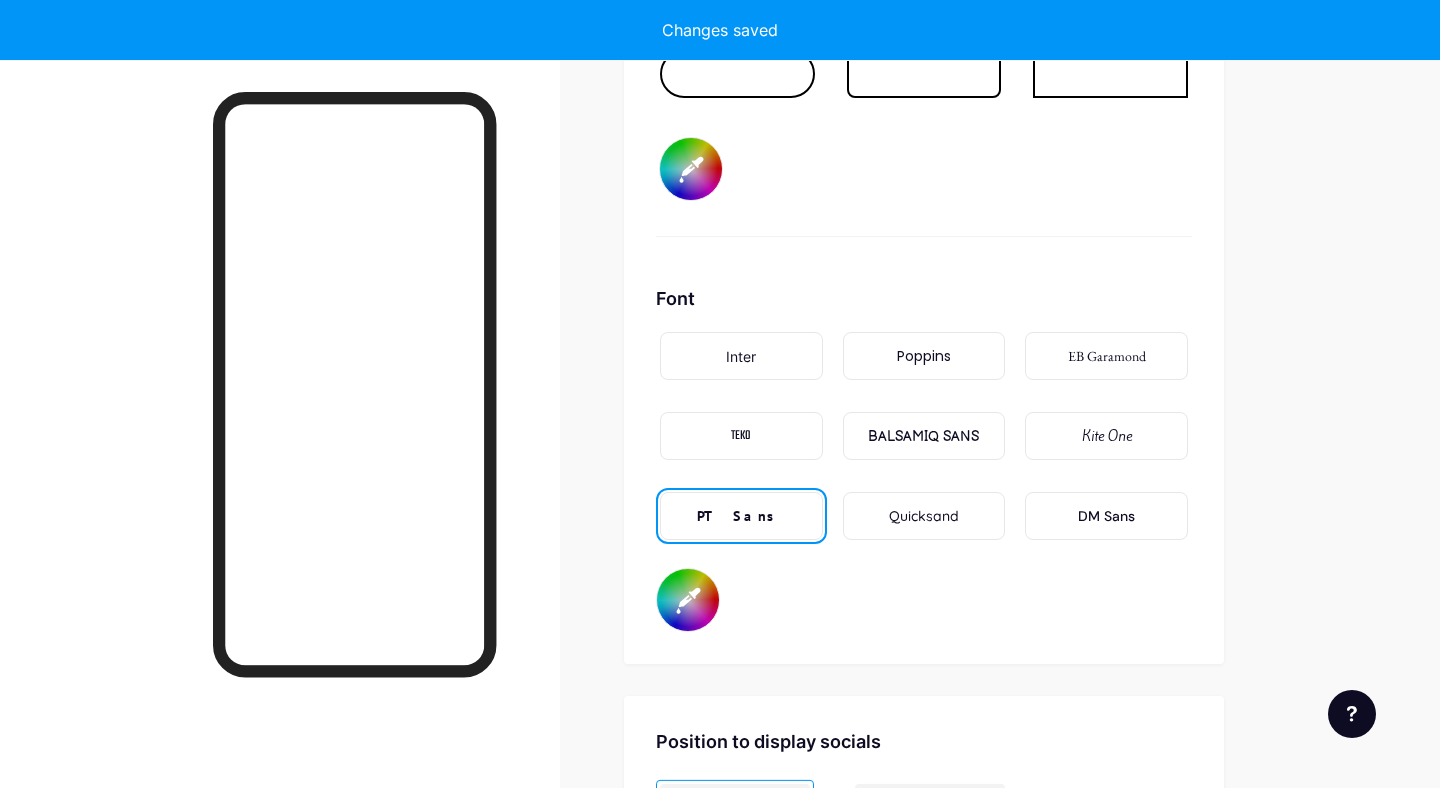 click on "Quicksand" at bounding box center (924, 516) 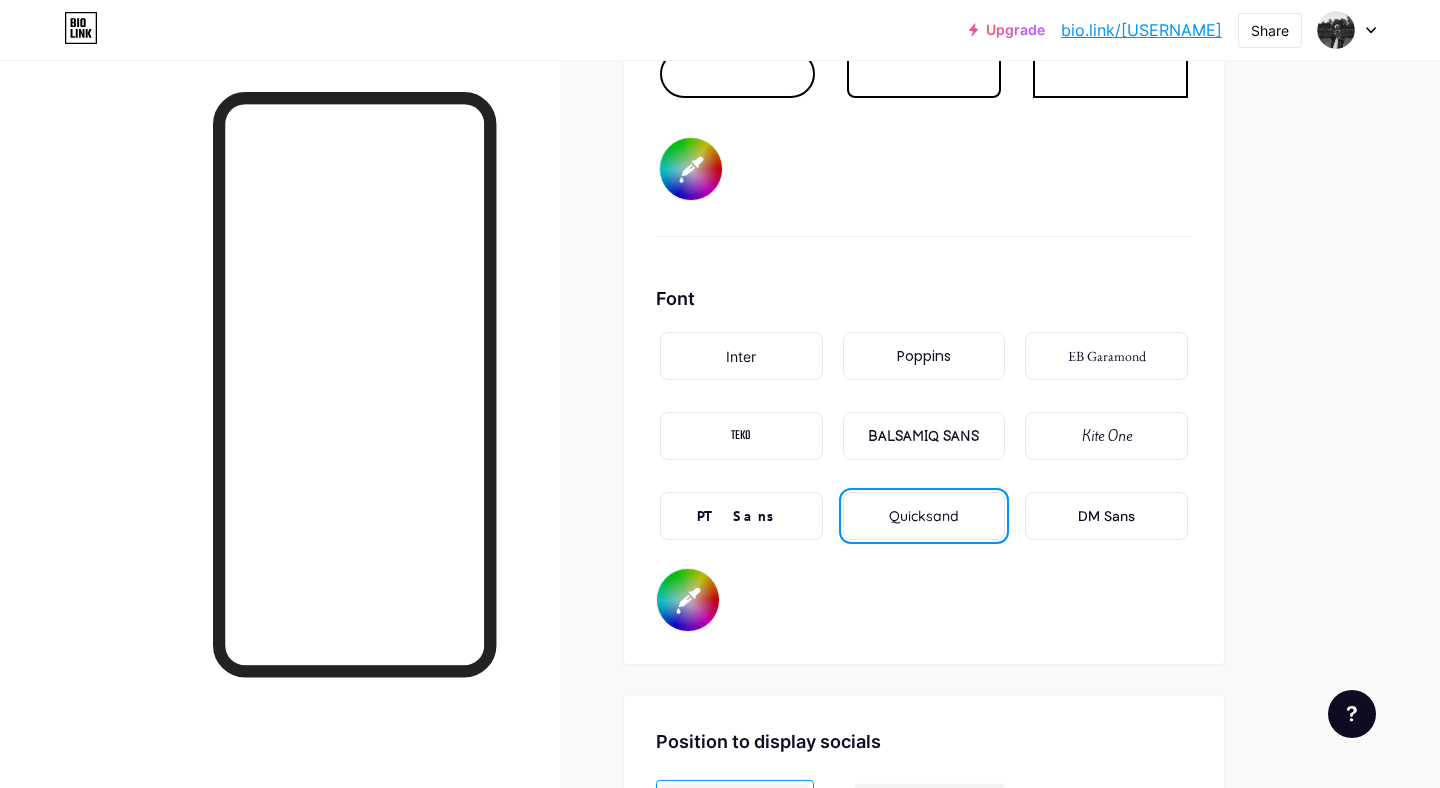 click on "EB Garamond" at bounding box center (1107, 356) 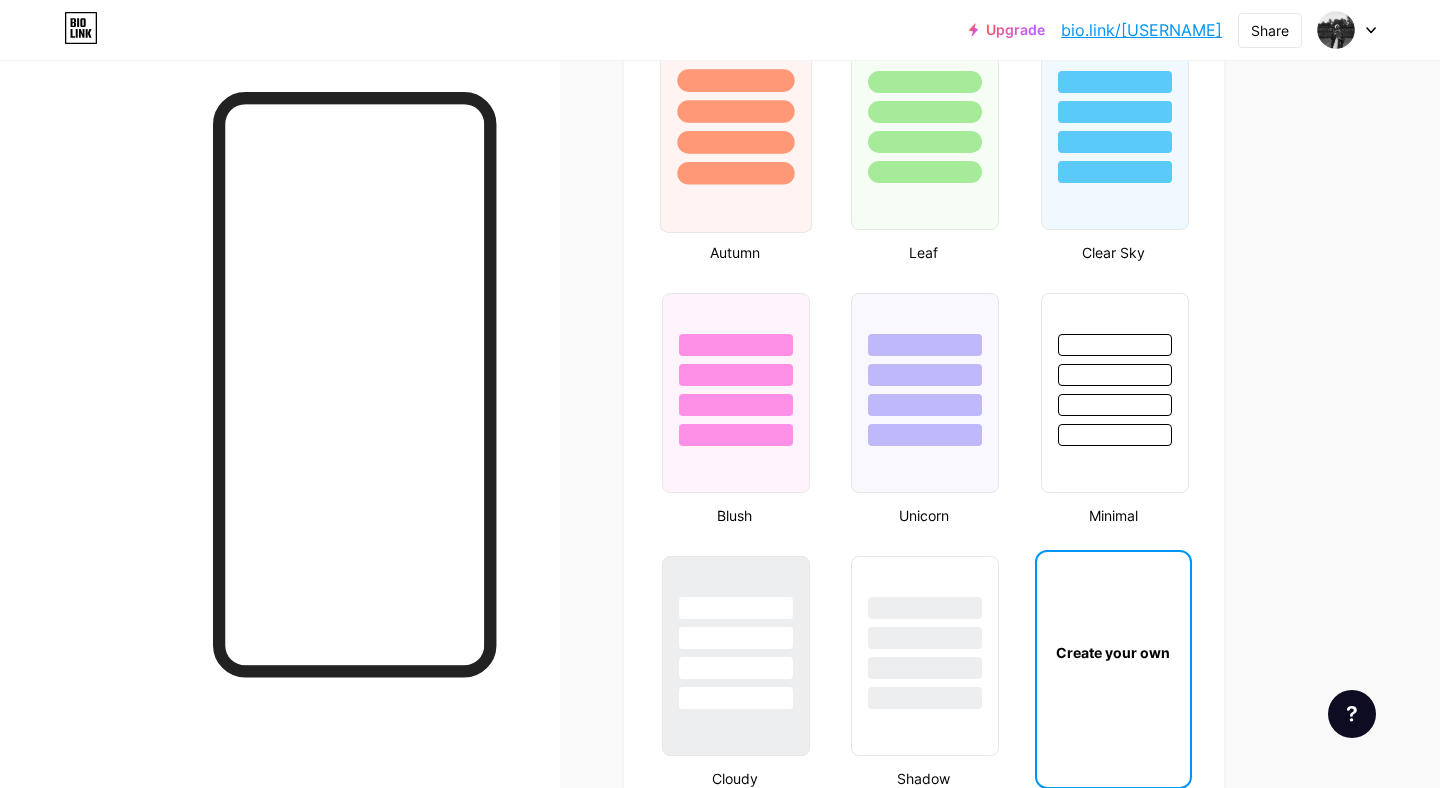 scroll, scrollTop: 1900, scrollLeft: 0, axis: vertical 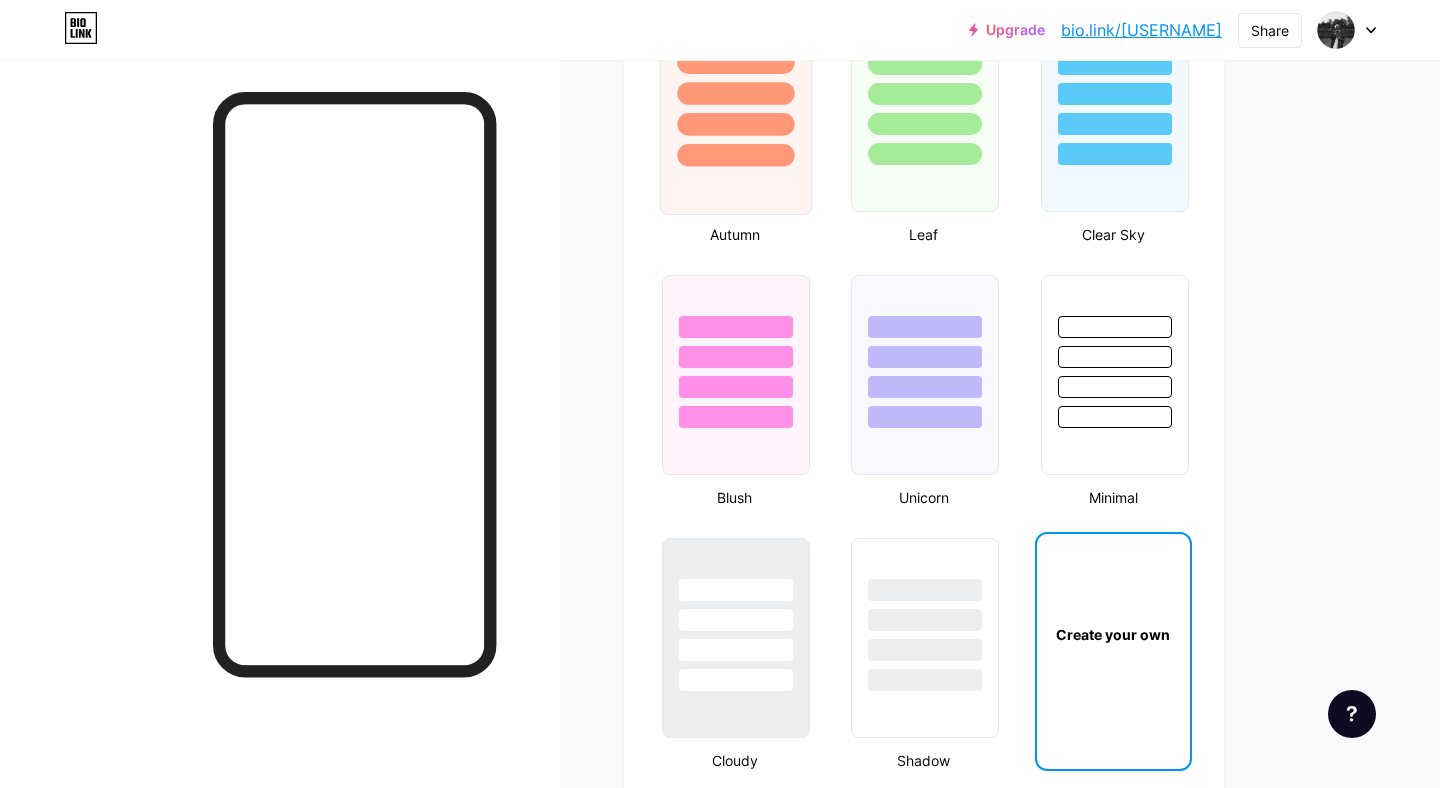 click at bounding box center (736, 650) 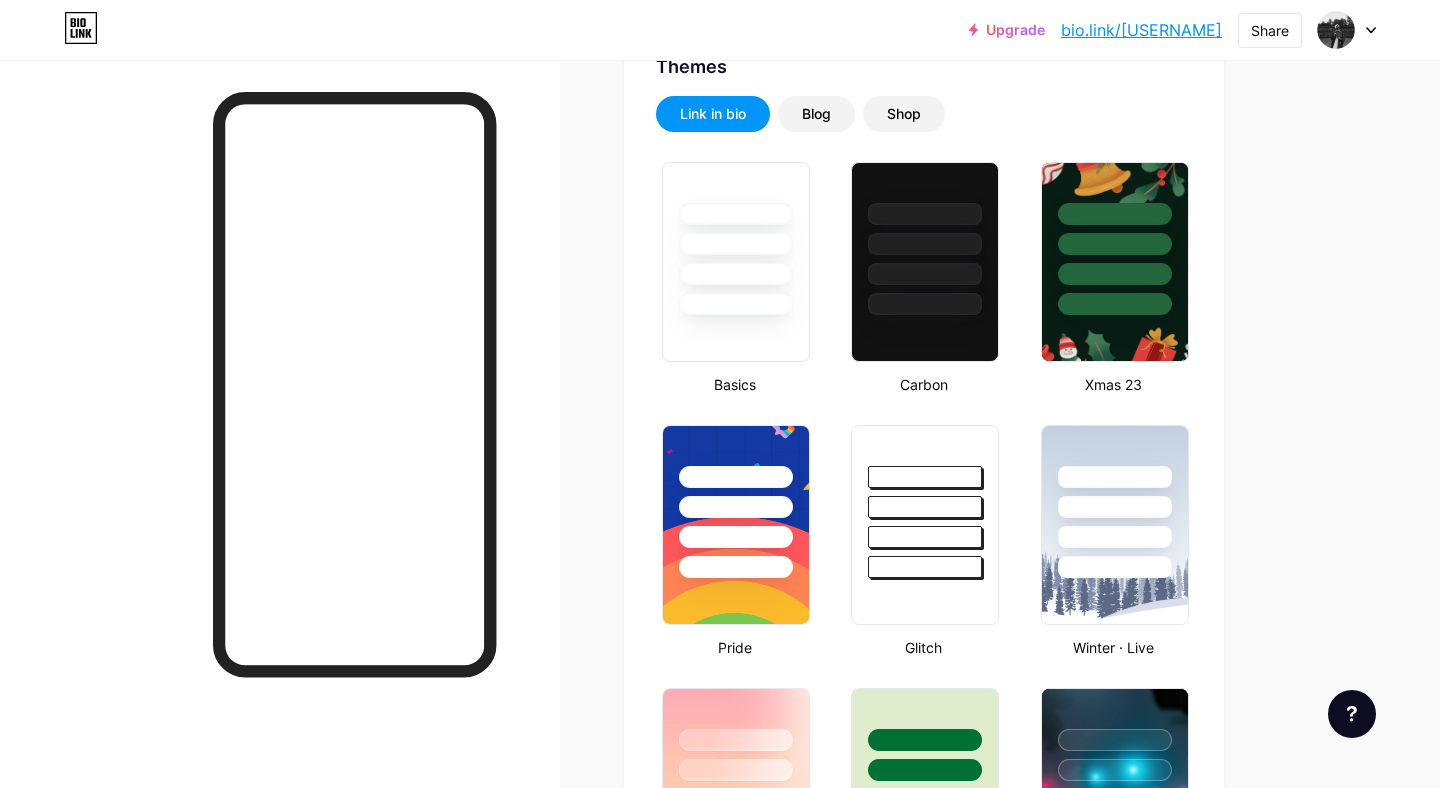 scroll, scrollTop: 0, scrollLeft: 0, axis: both 